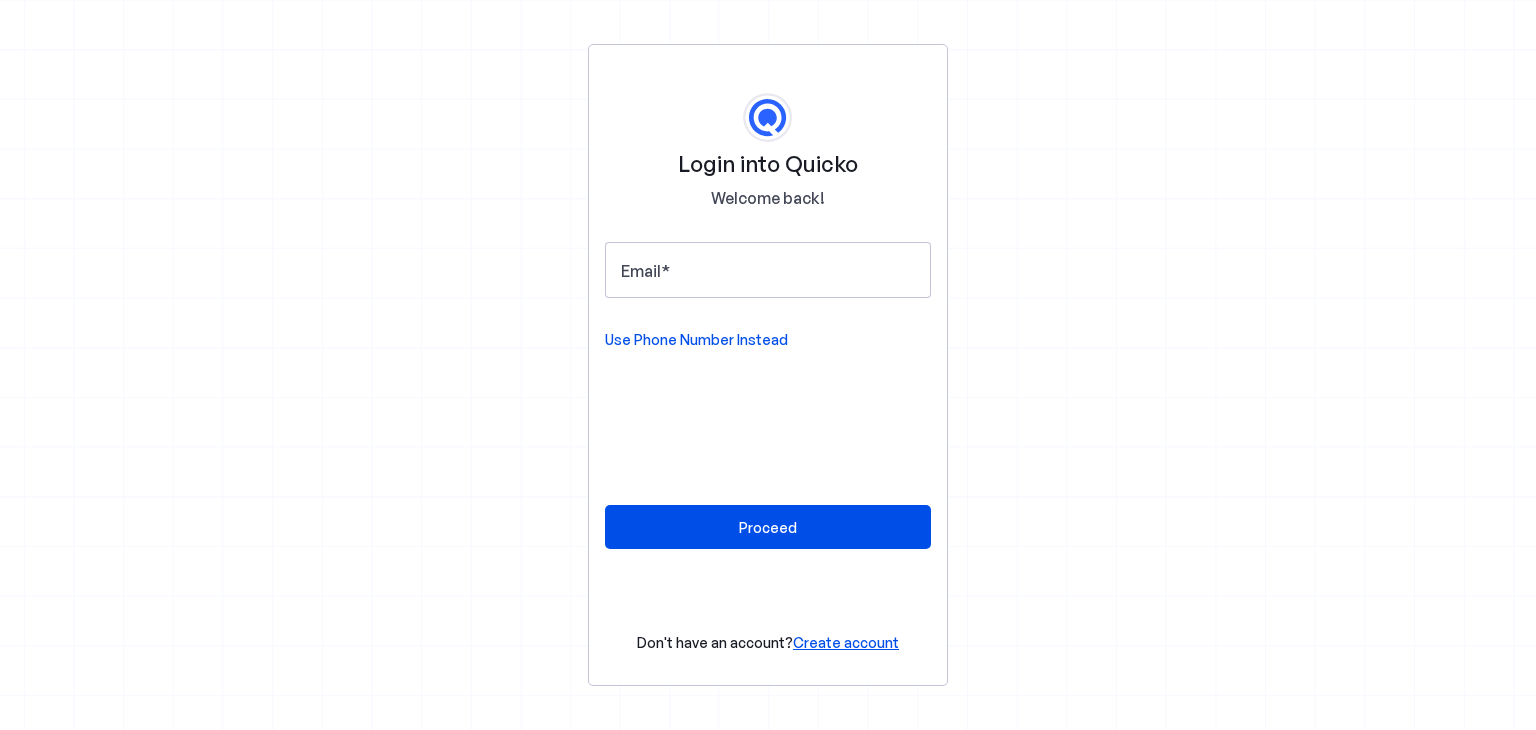 scroll, scrollTop: 0, scrollLeft: 0, axis: both 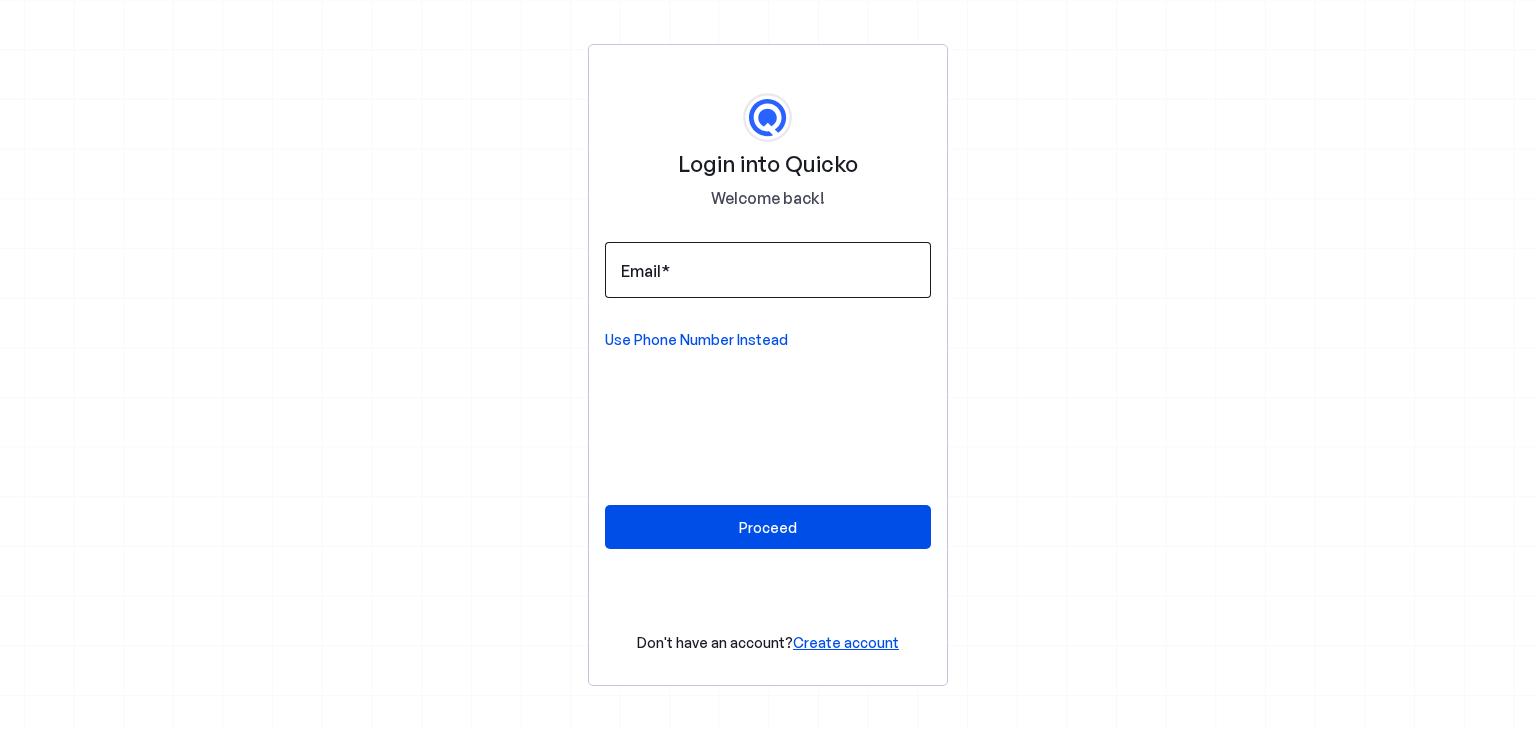 click at bounding box center (665, 271) 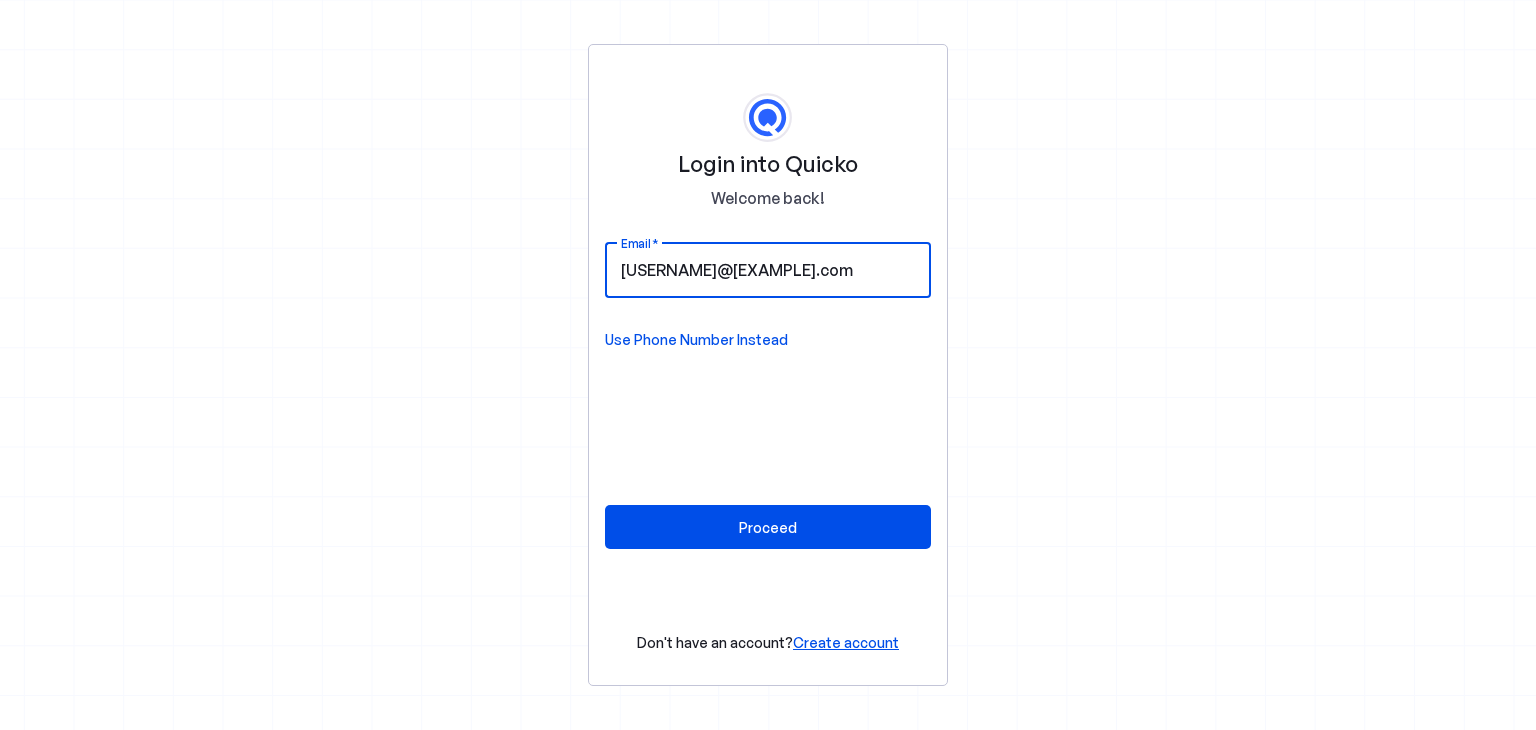 type on "banerjeebasudev90@gmail.com" 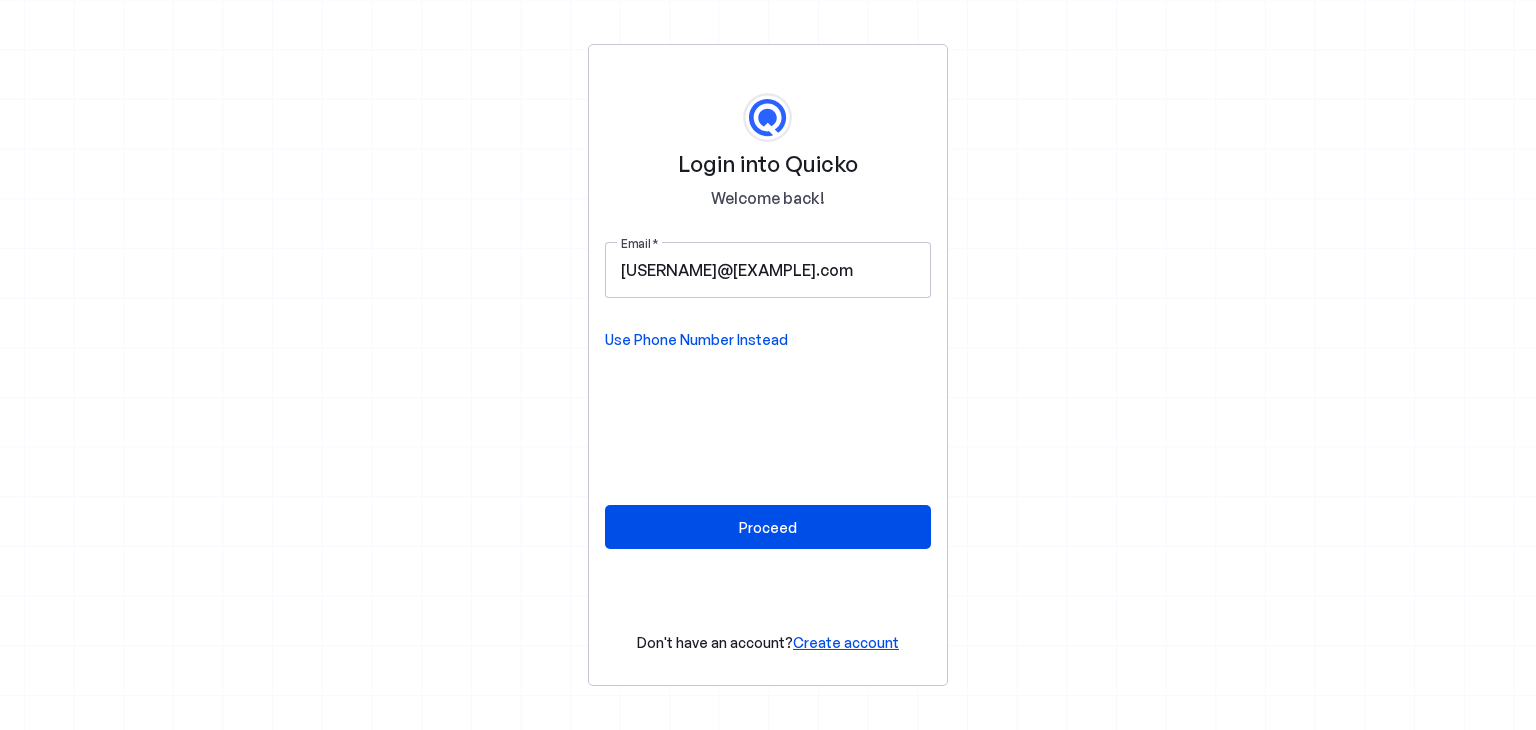 click on "Login into Quicko  Welcome back!  Email banerjeebasudev90@gmail.com Use Phone Number Instead Proceed Don't have an account?  Create account" at bounding box center [768, 365] 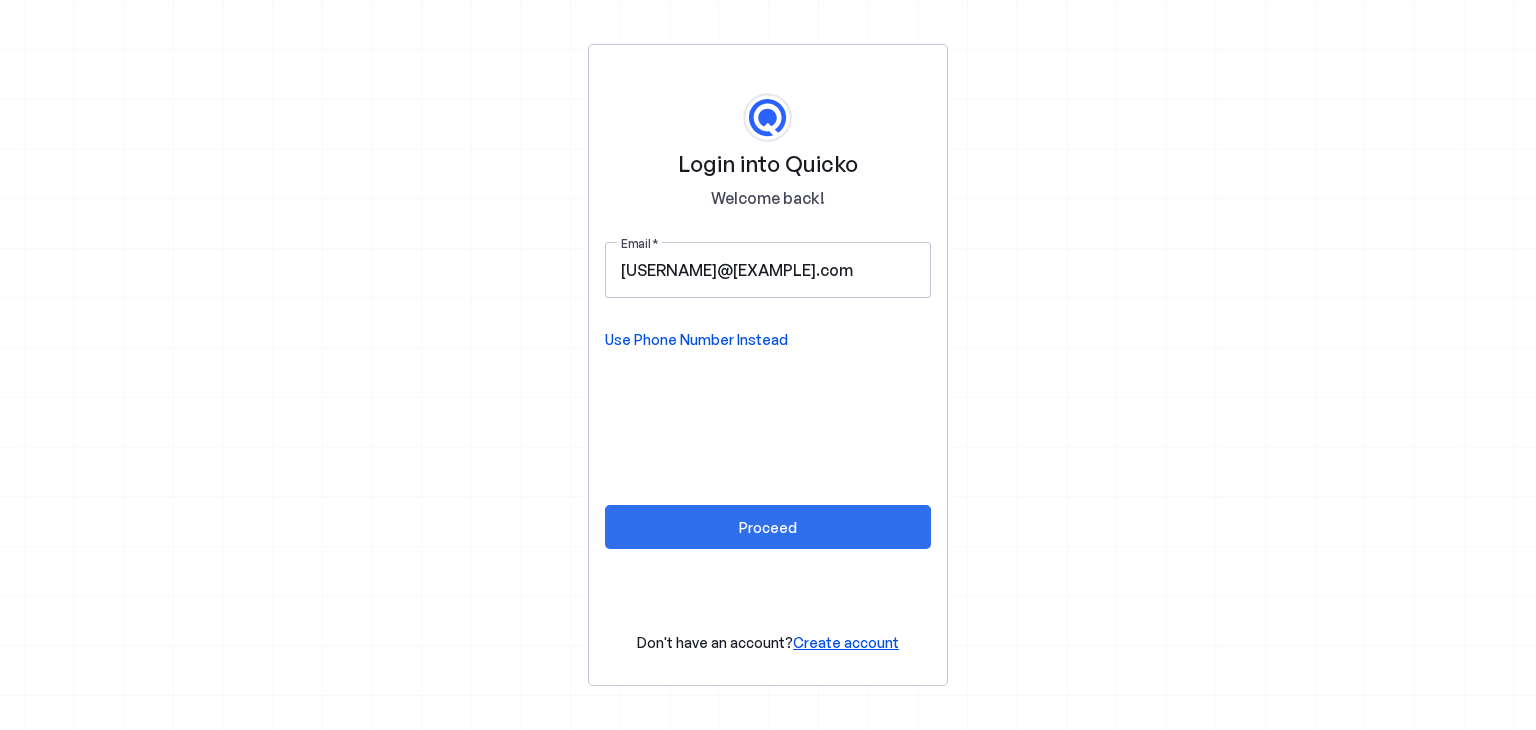 click on "Proceed" at bounding box center [768, 527] 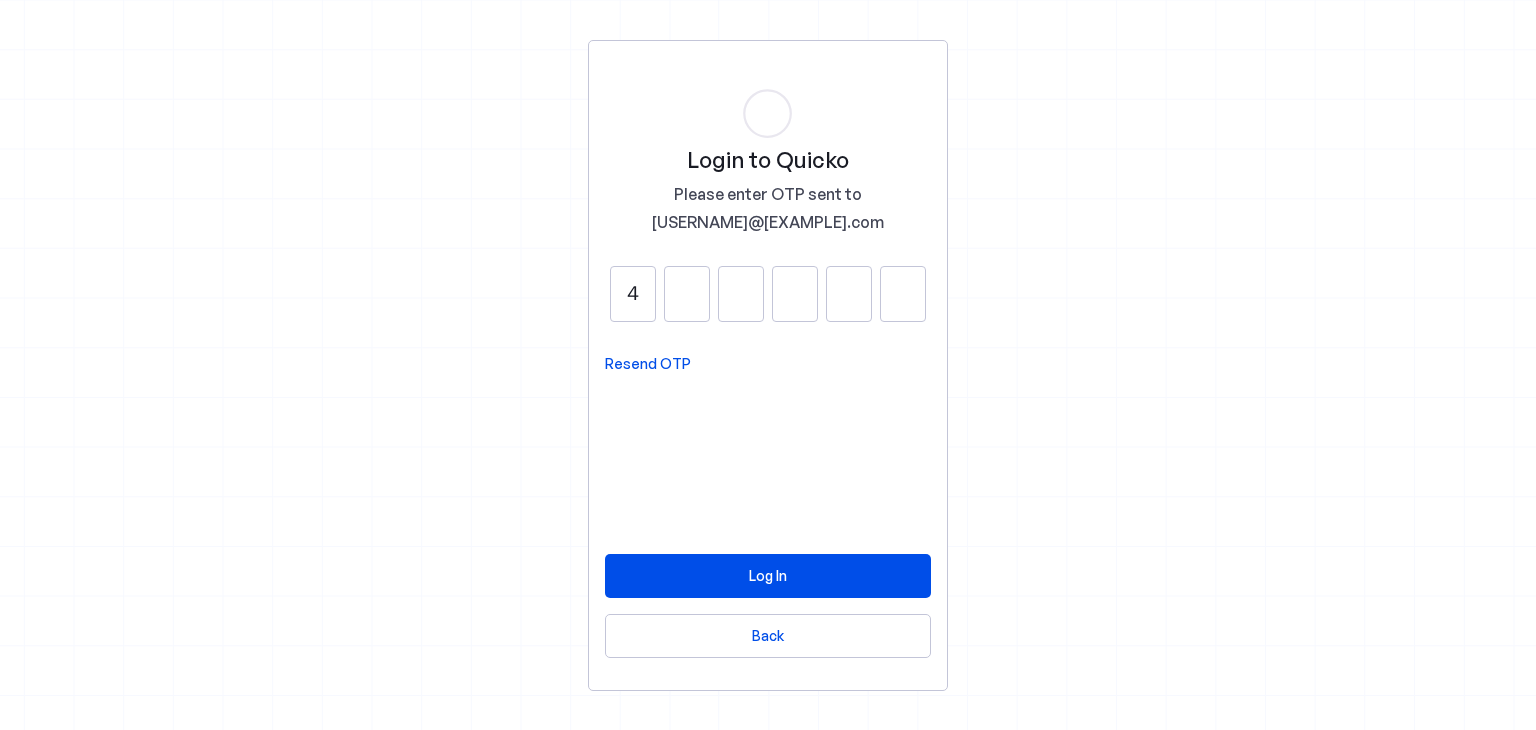 type on "4" 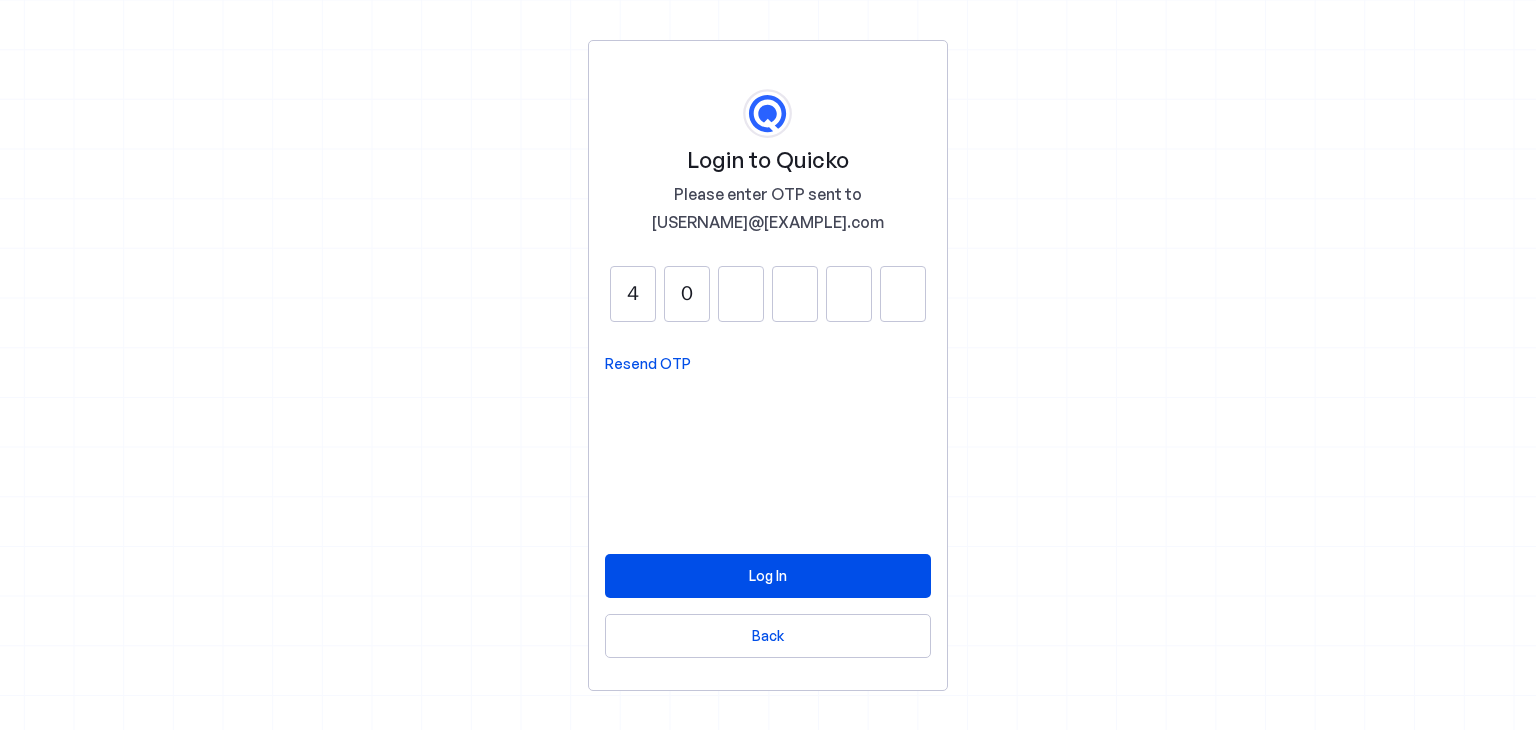 type on "0" 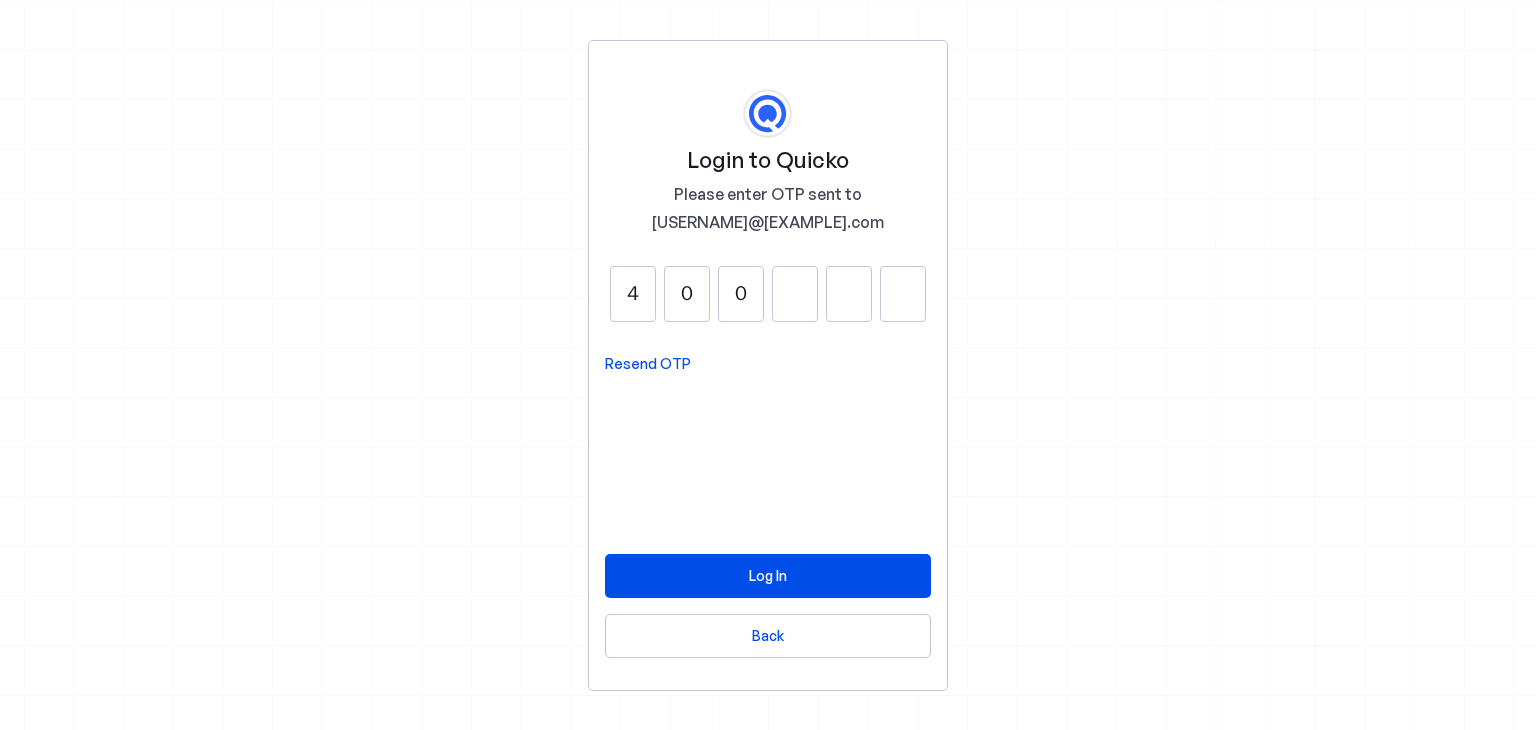 type on "0" 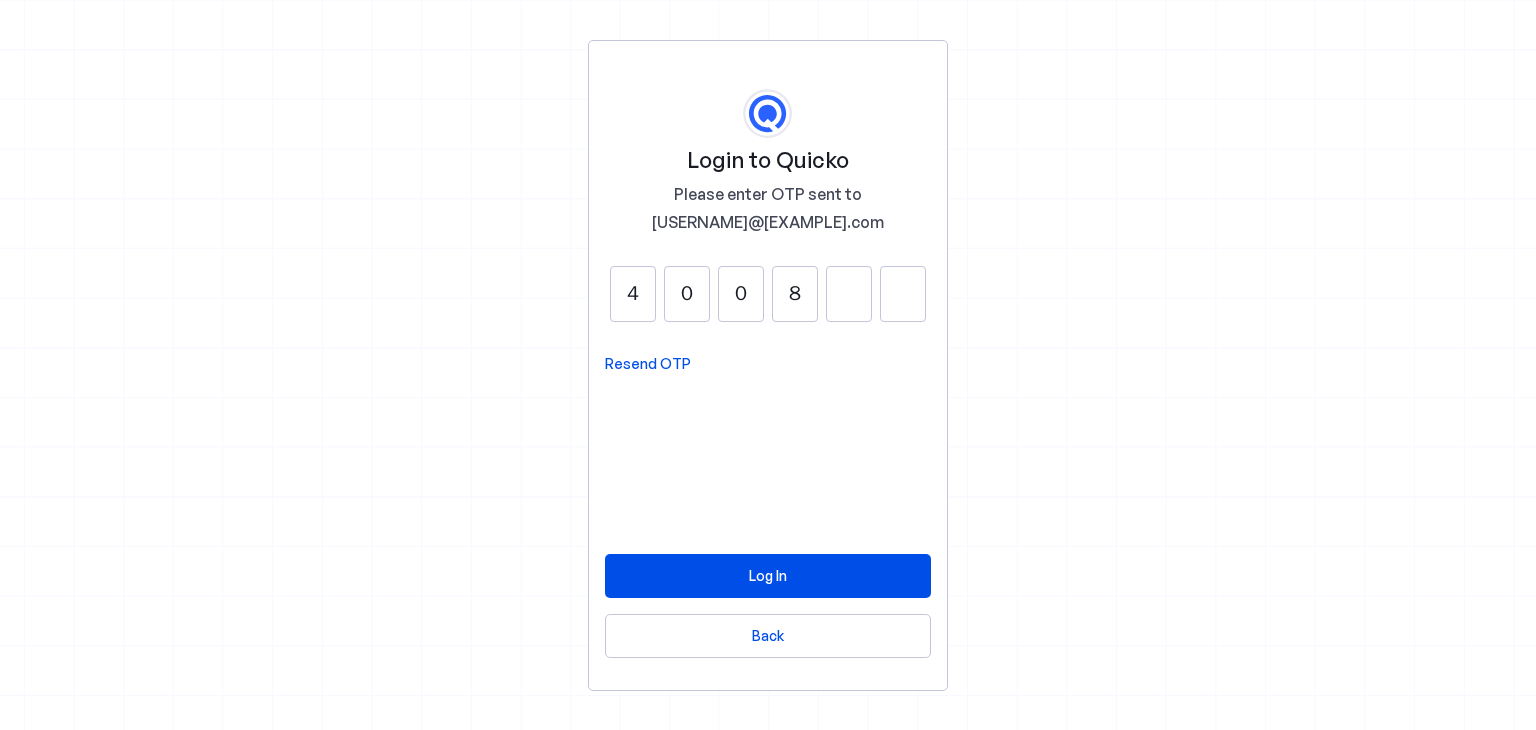 type on "8" 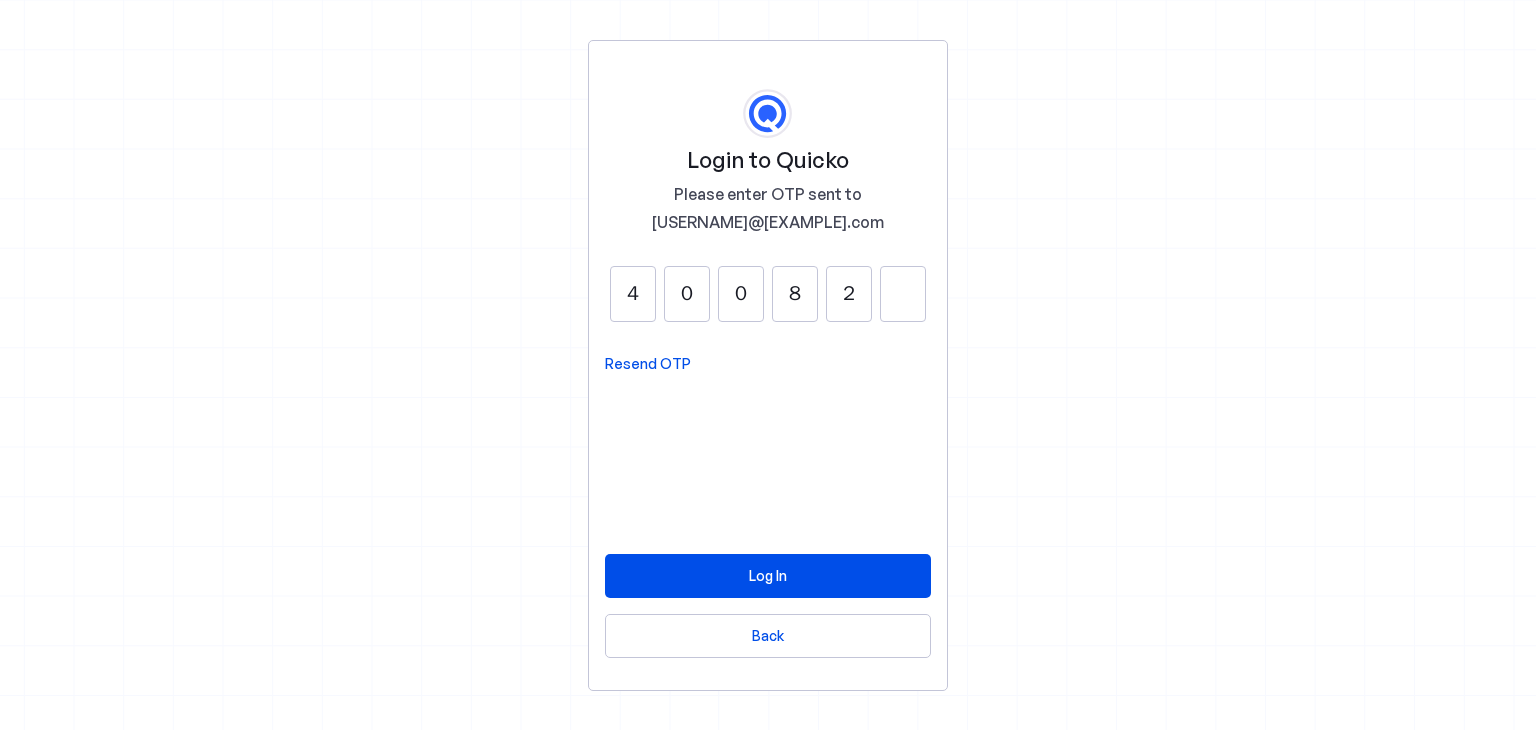type on "2" 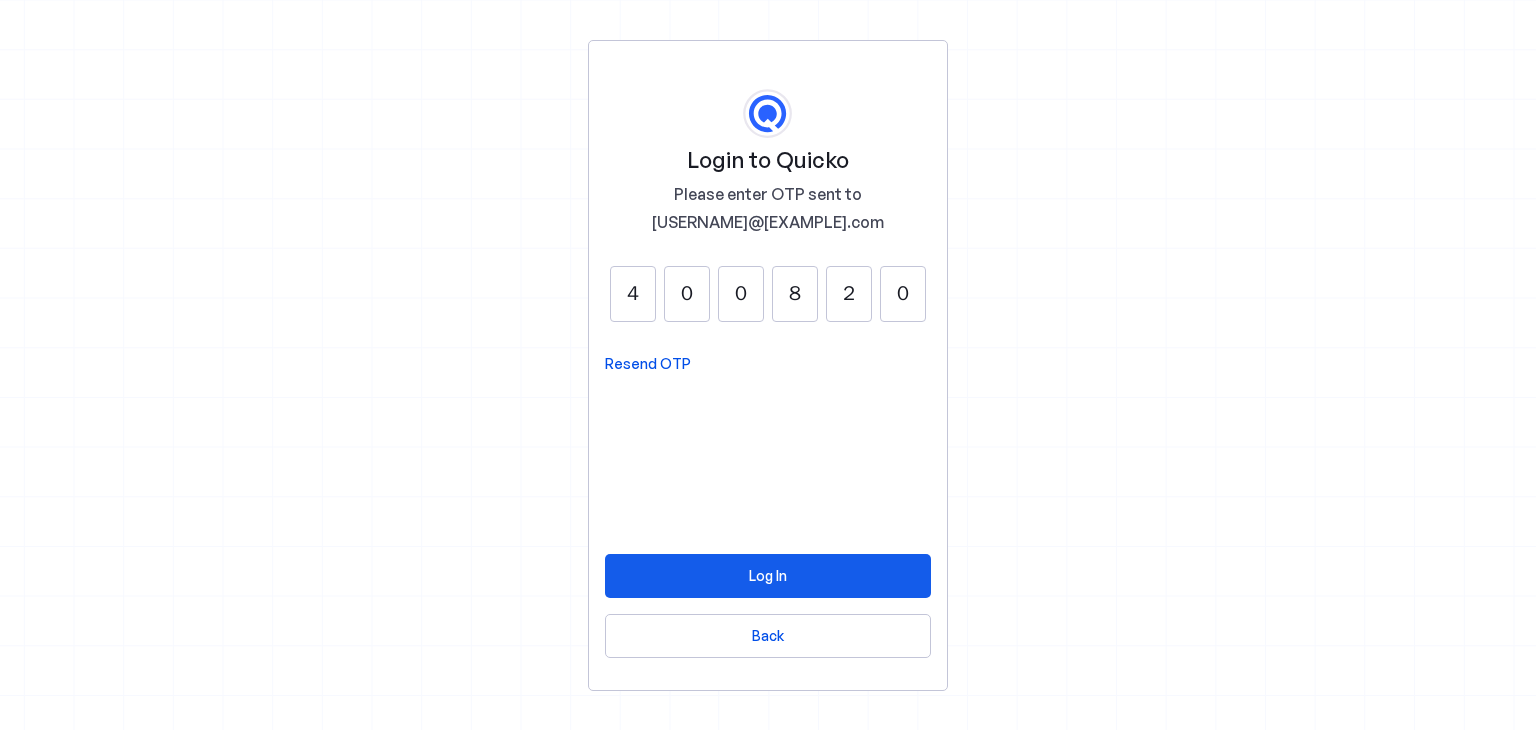 type on "0" 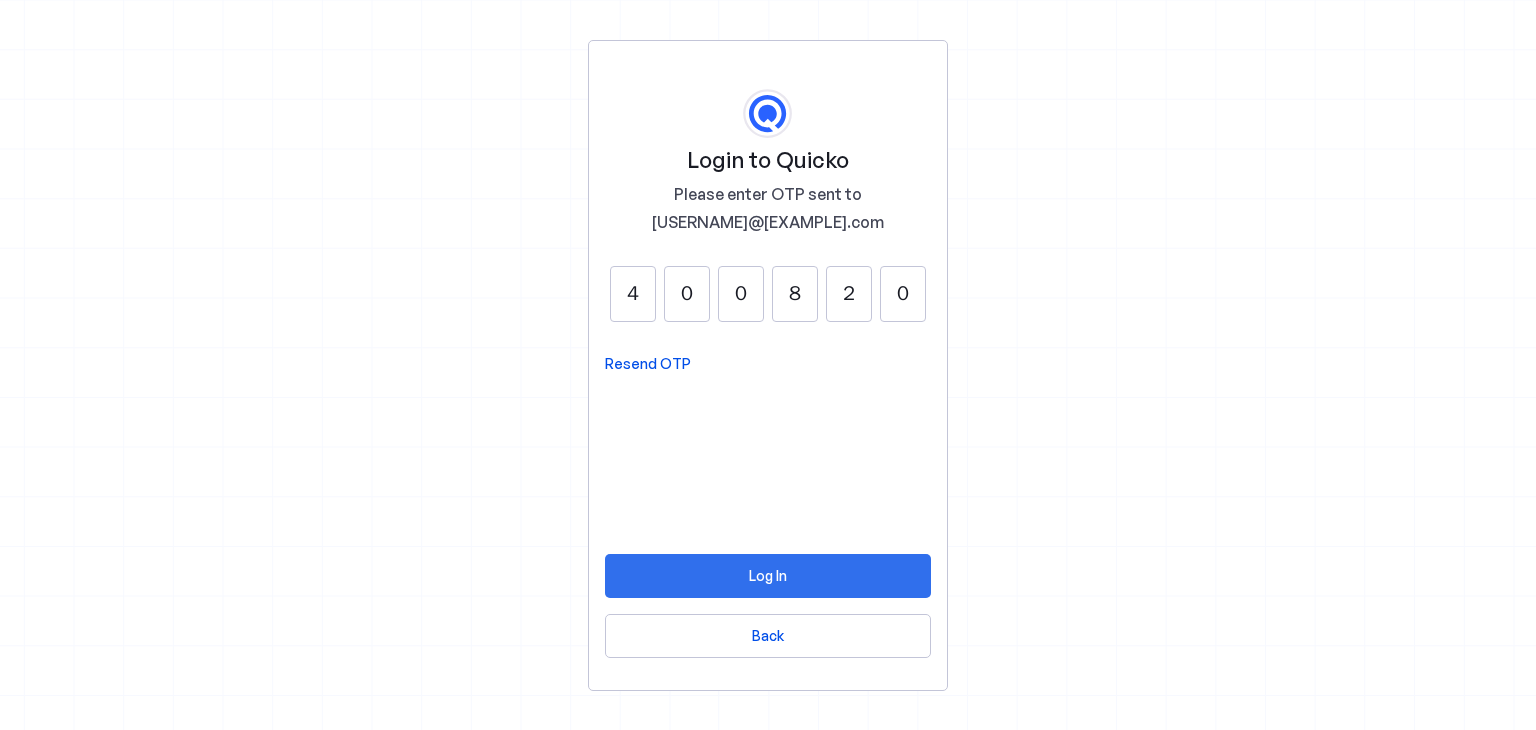 click on "Log In" at bounding box center [768, 575] 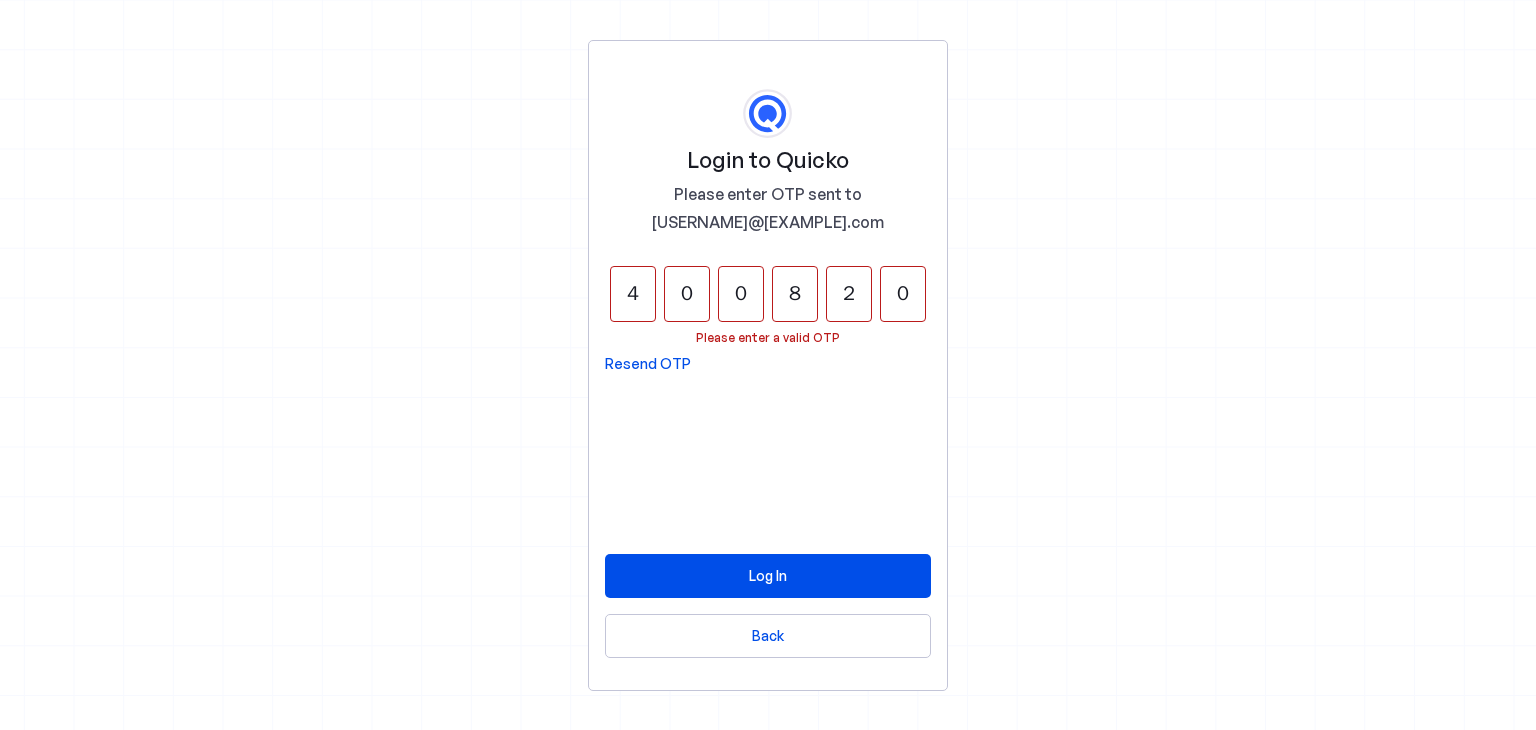 click on "Resend OTP" at bounding box center [648, 364] 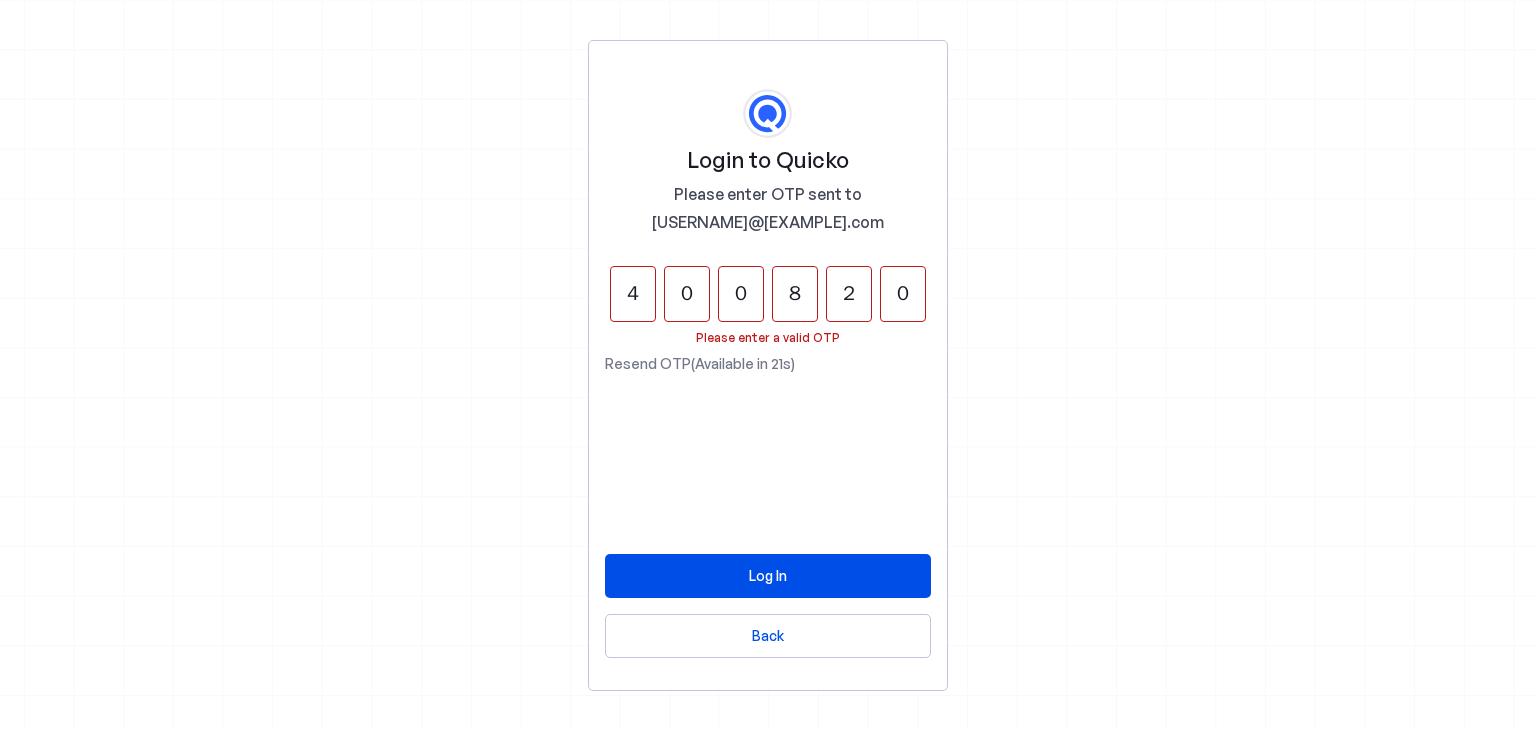 click on "4" at bounding box center (633, 294) 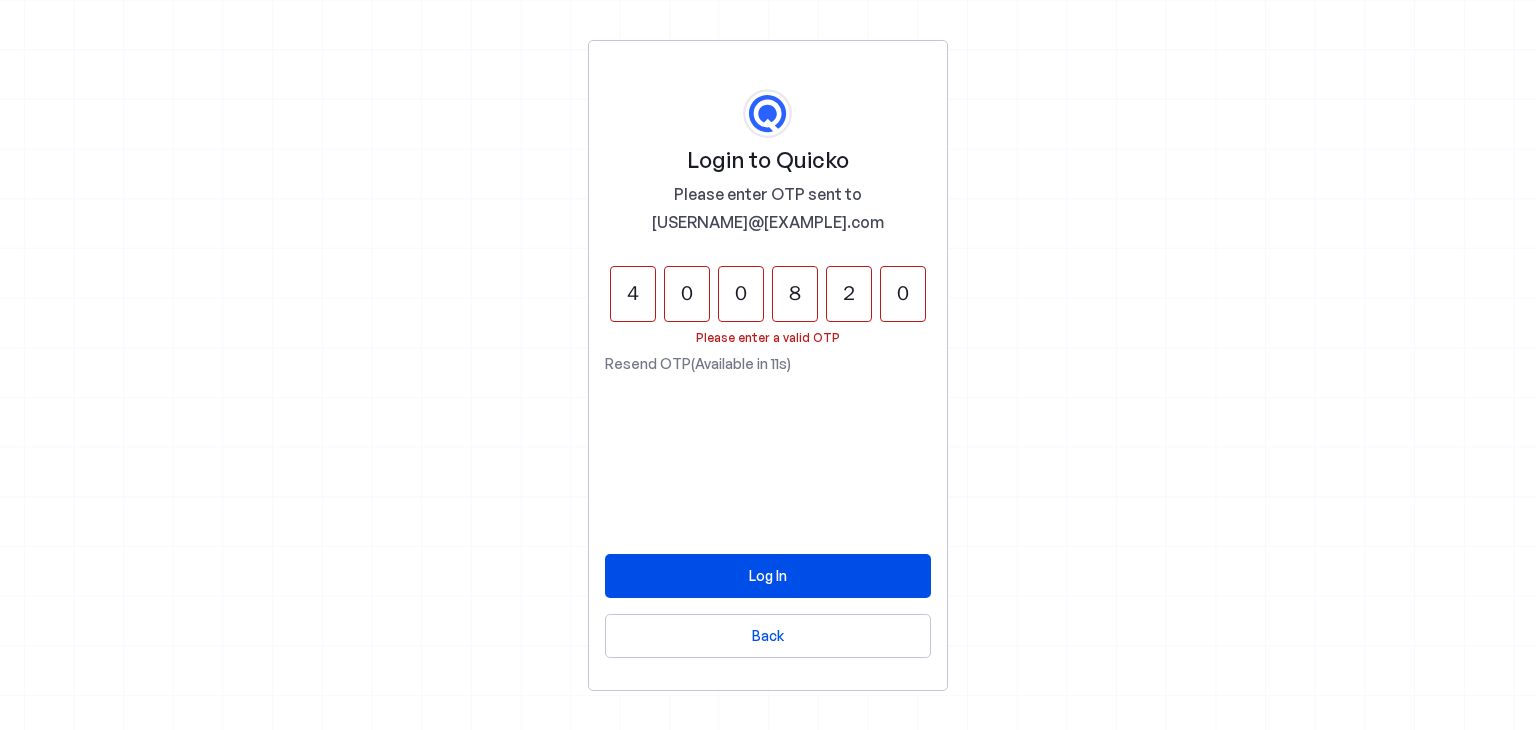 click on "0" at bounding box center [903, 294] 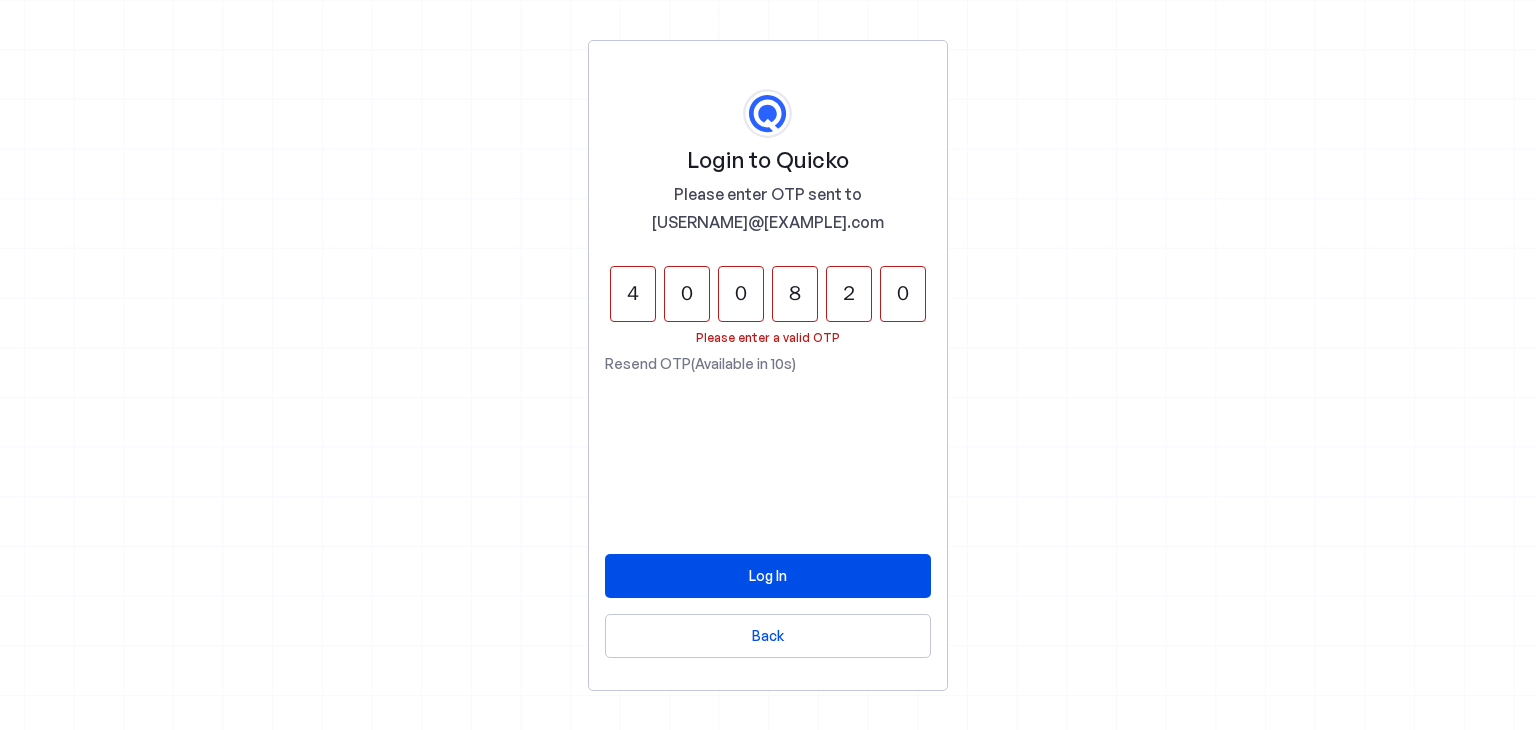 click on "0" at bounding box center [903, 294] 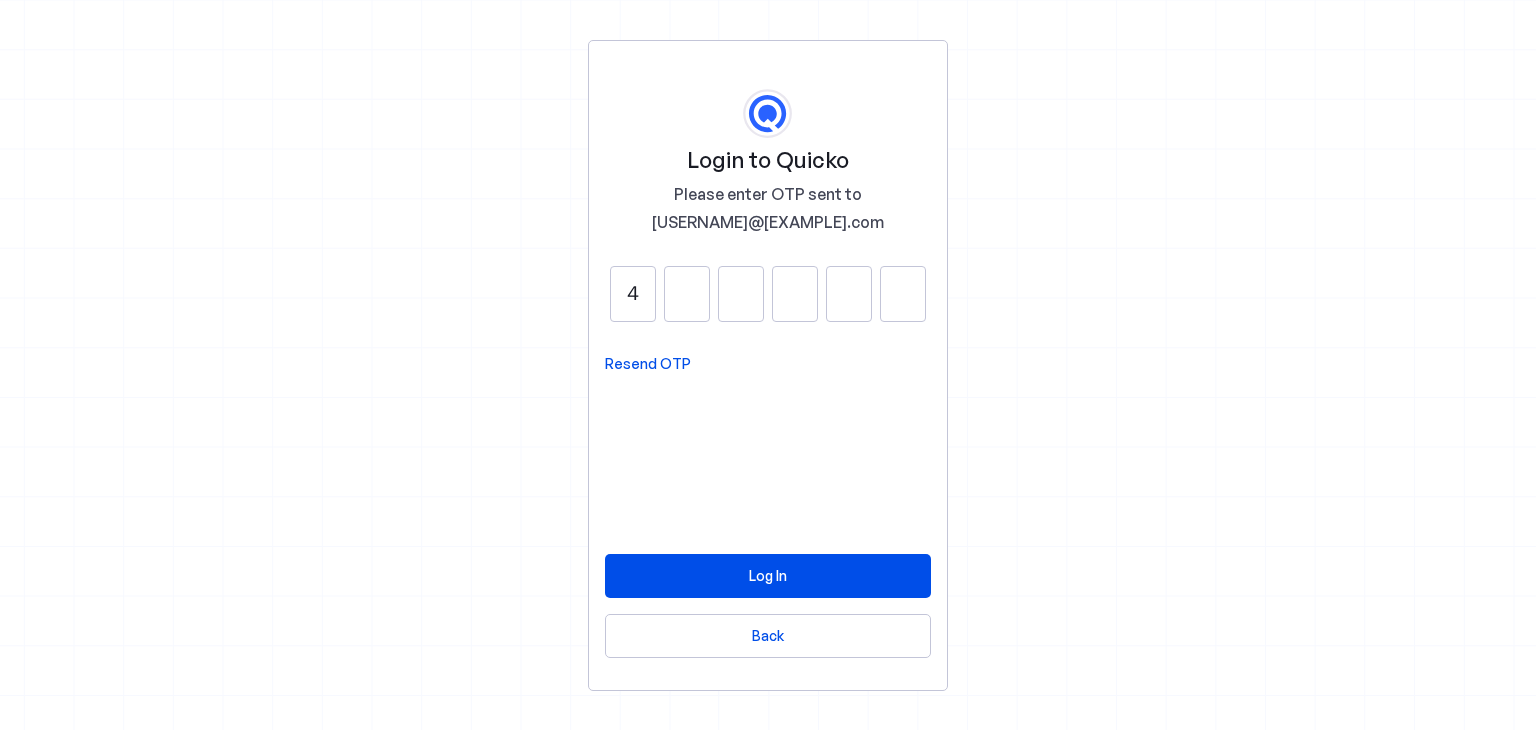 type on "4" 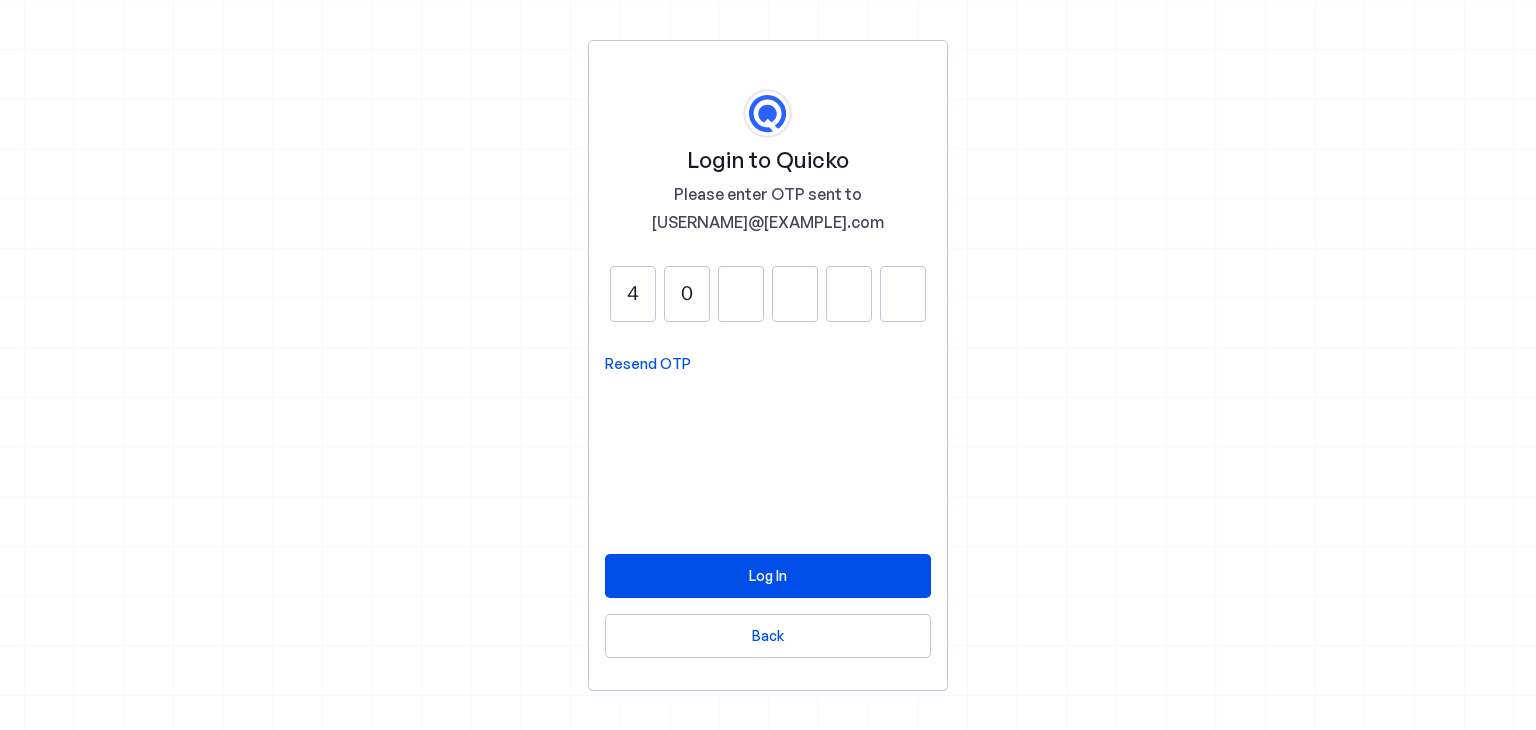 type on "0" 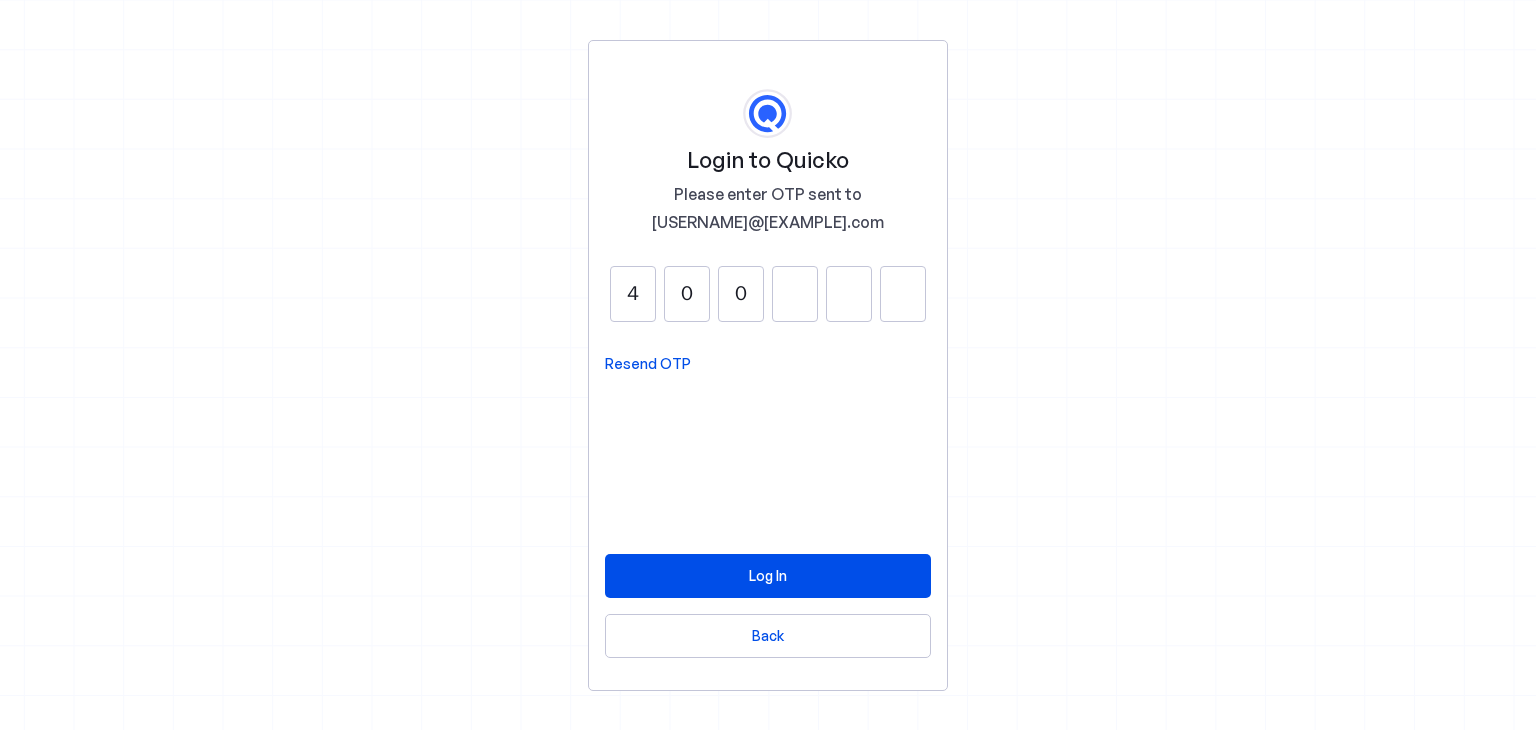type on "0" 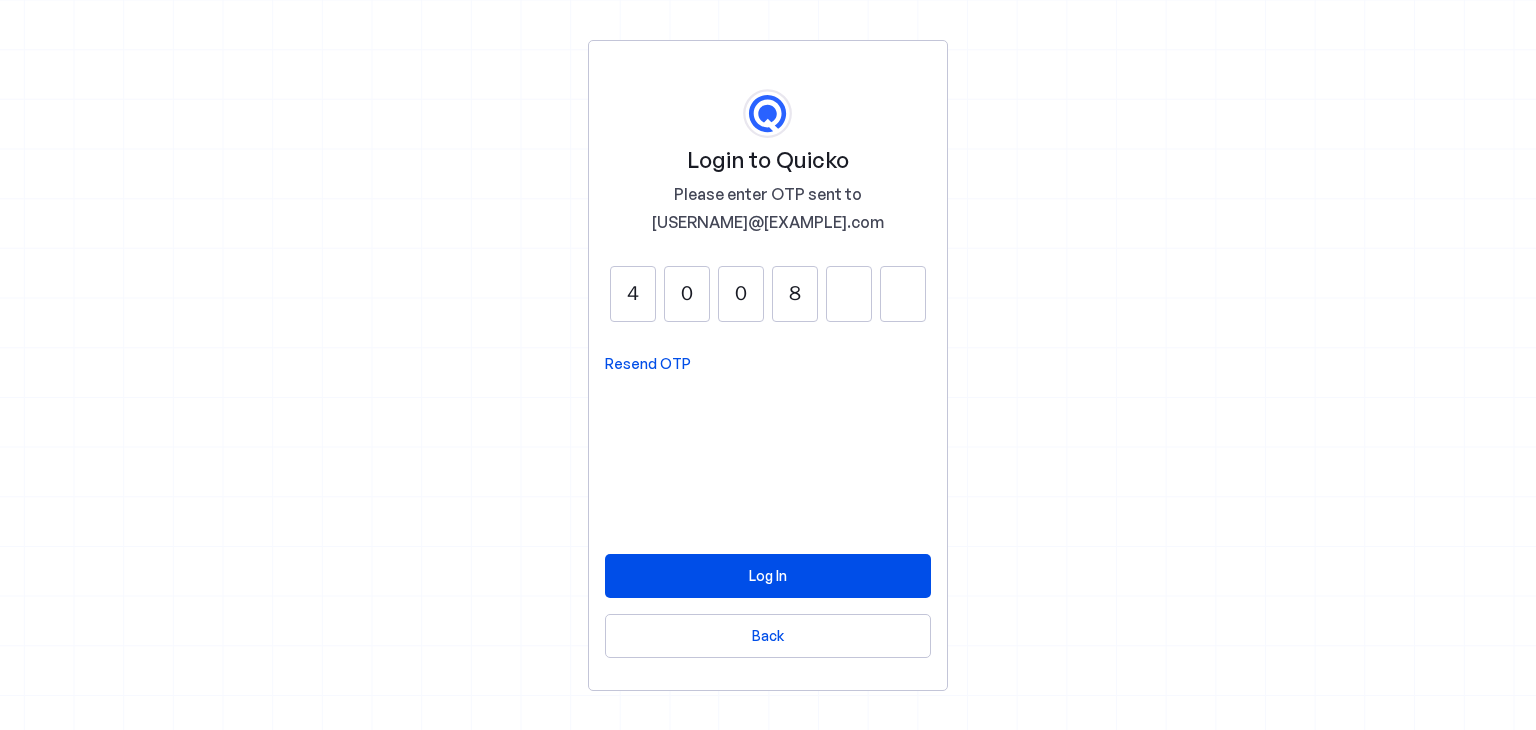 type on "8" 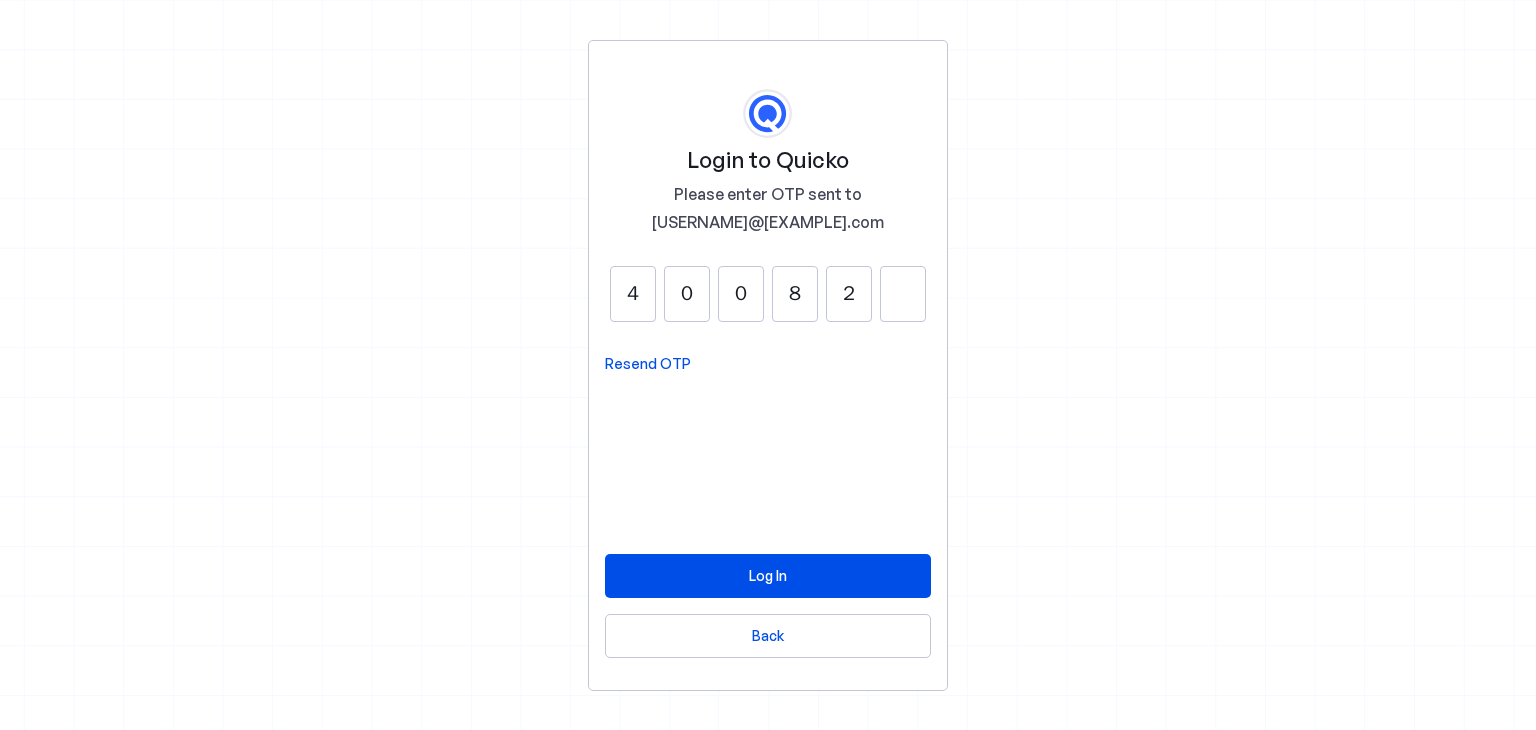 type on "2" 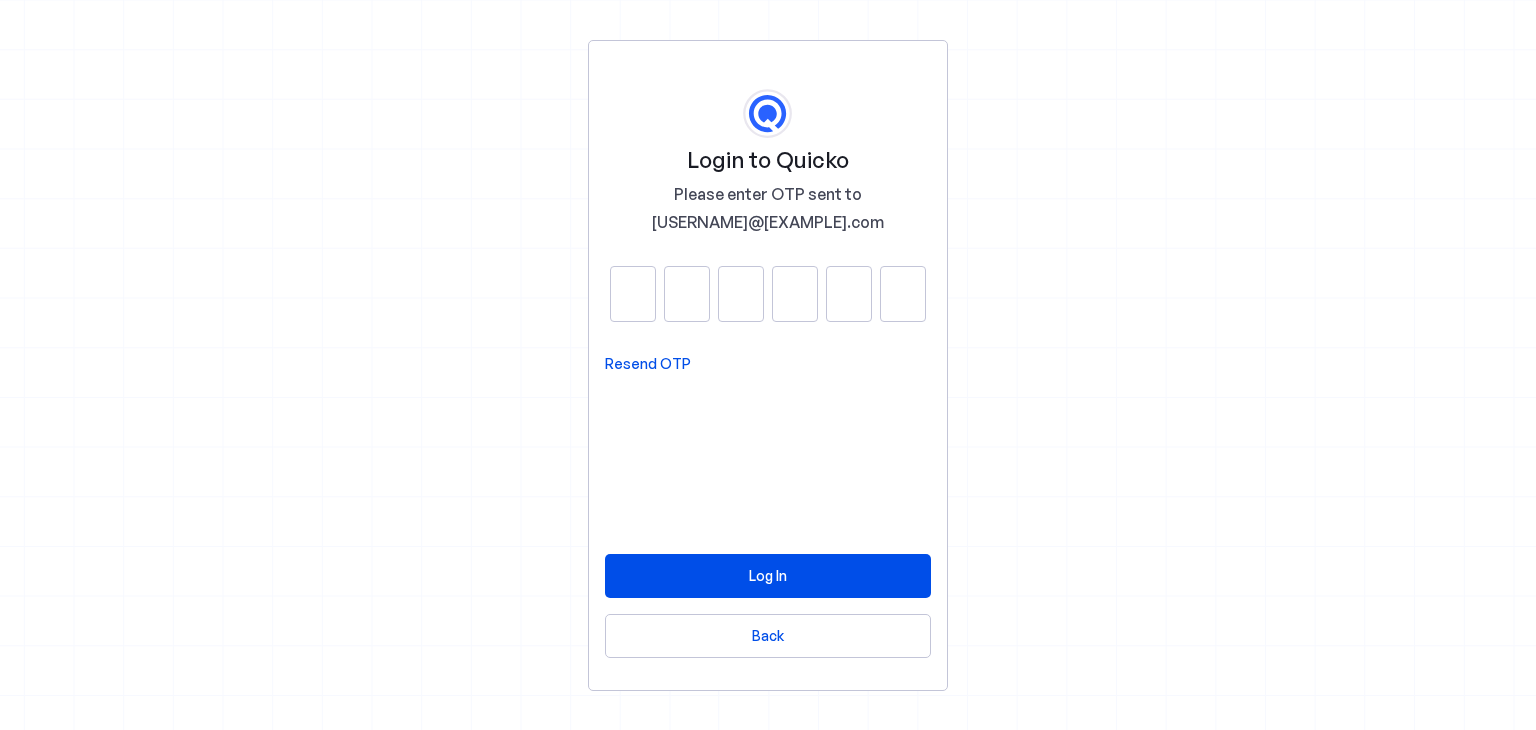 click on "Resend OTP" at bounding box center (648, 364) 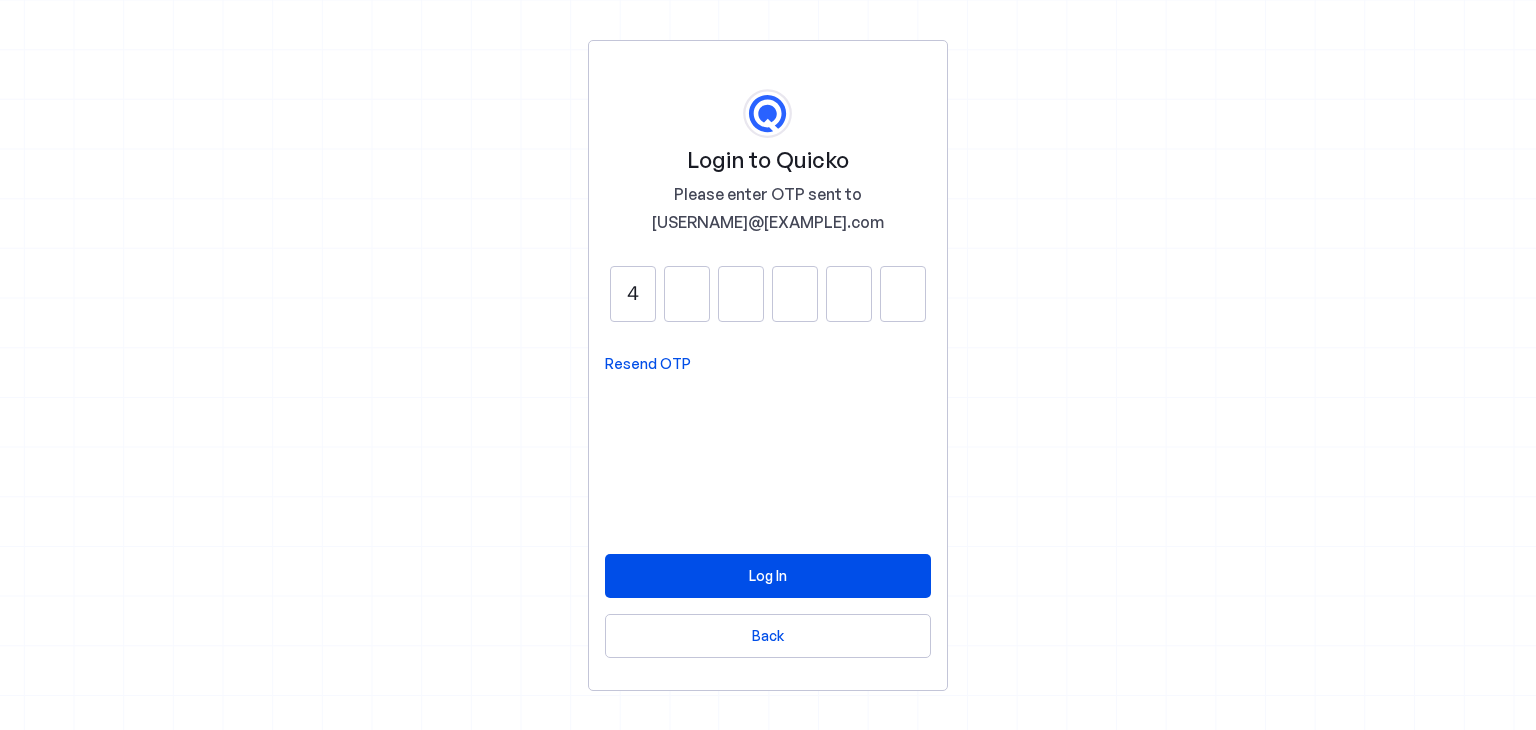 type on "4" 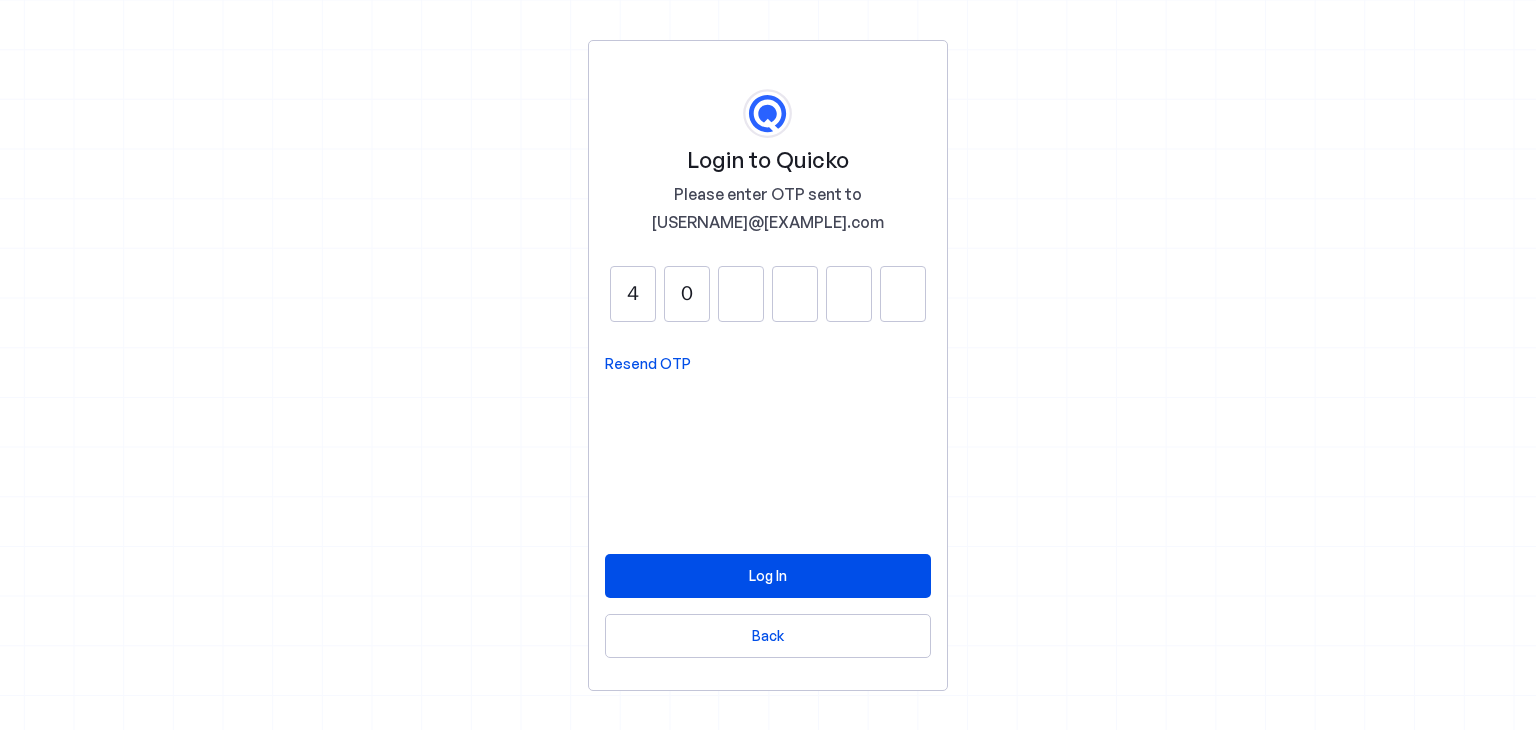 type on "0" 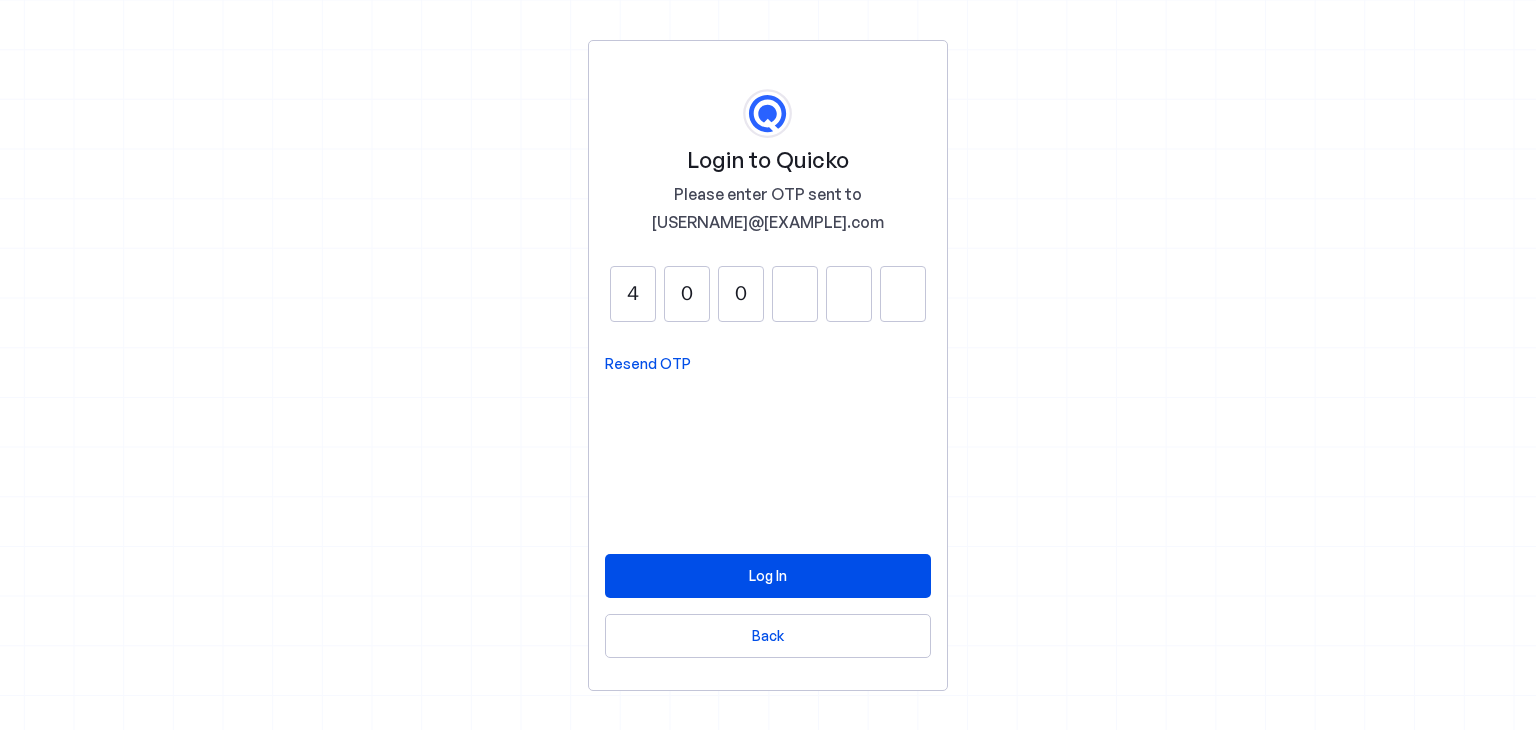 type on "0" 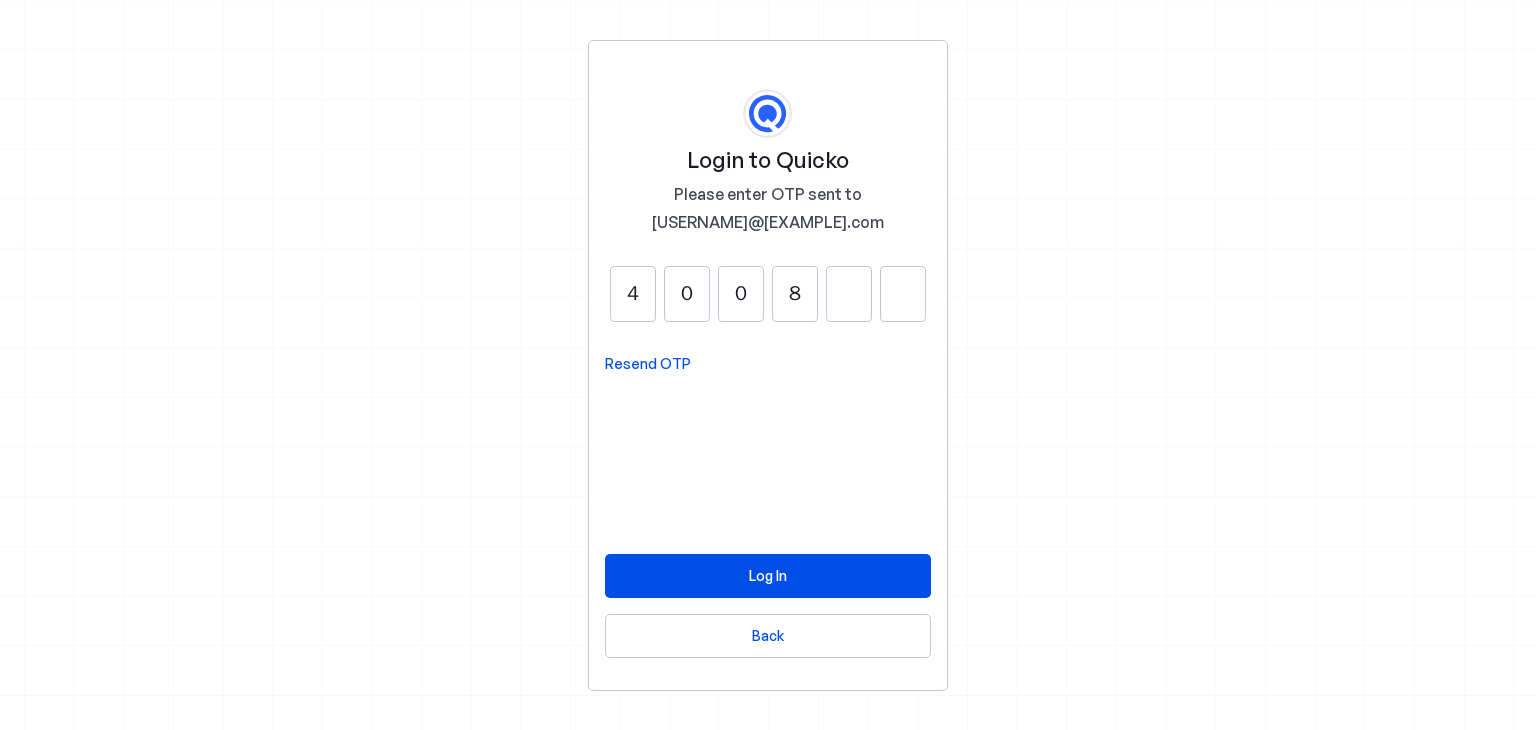 type on "8" 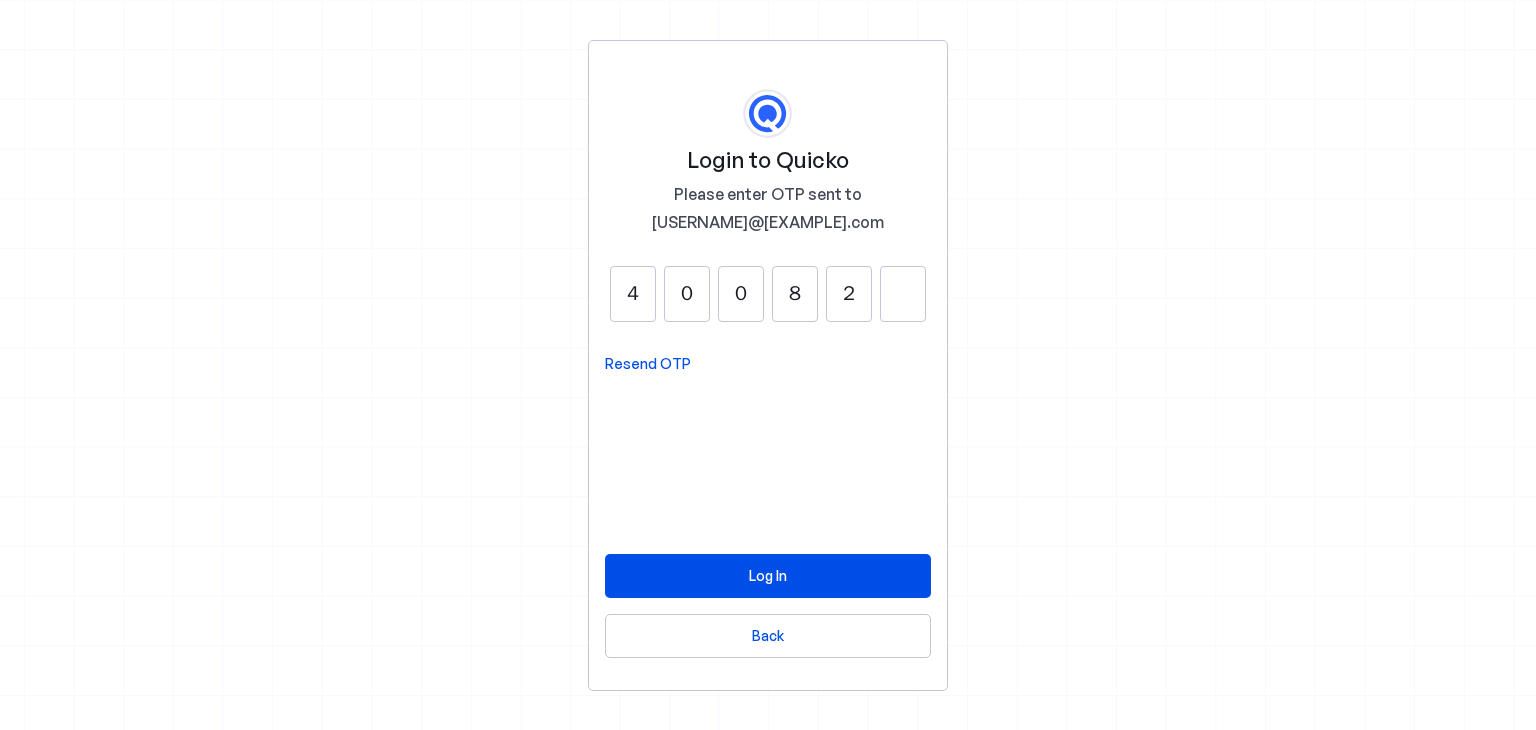 type on "2" 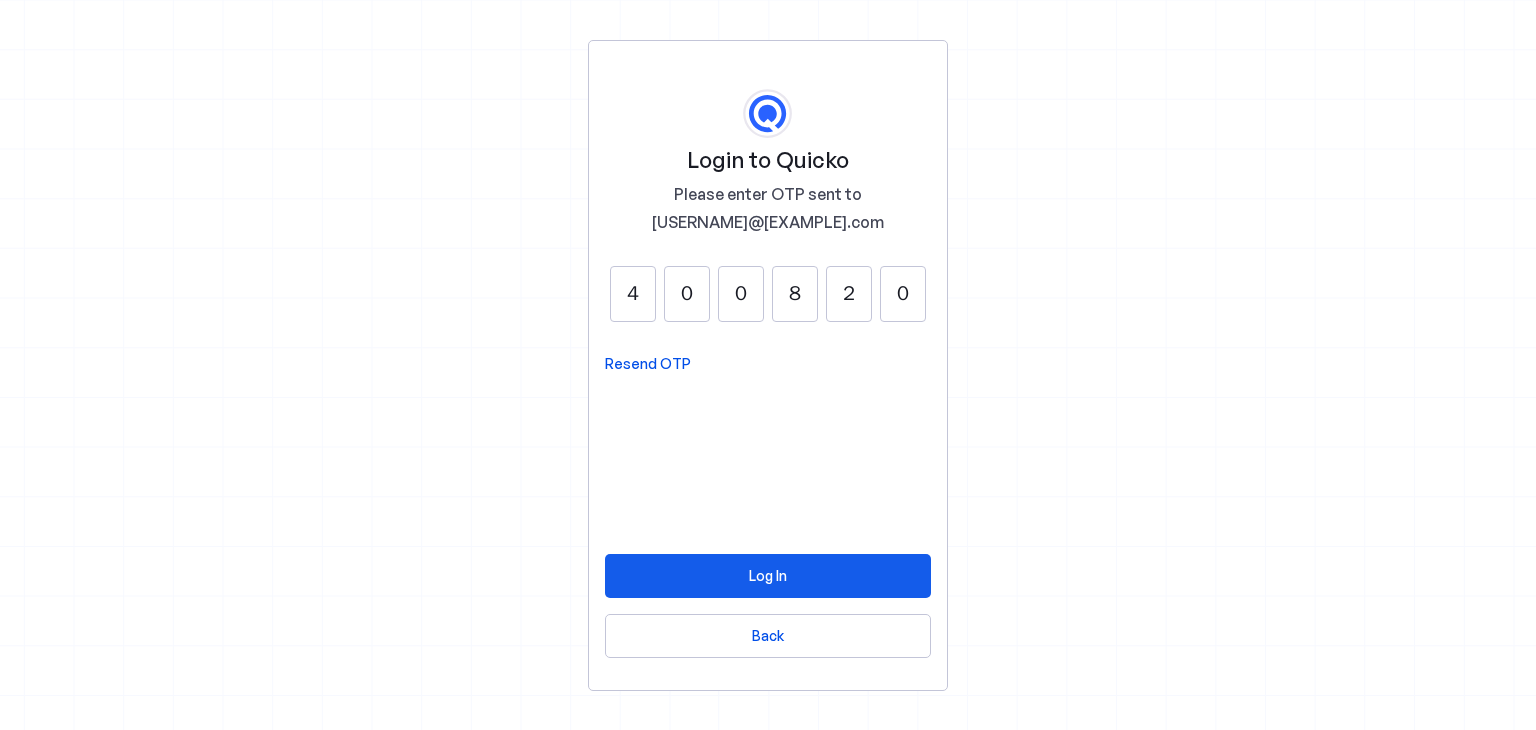 type on "0" 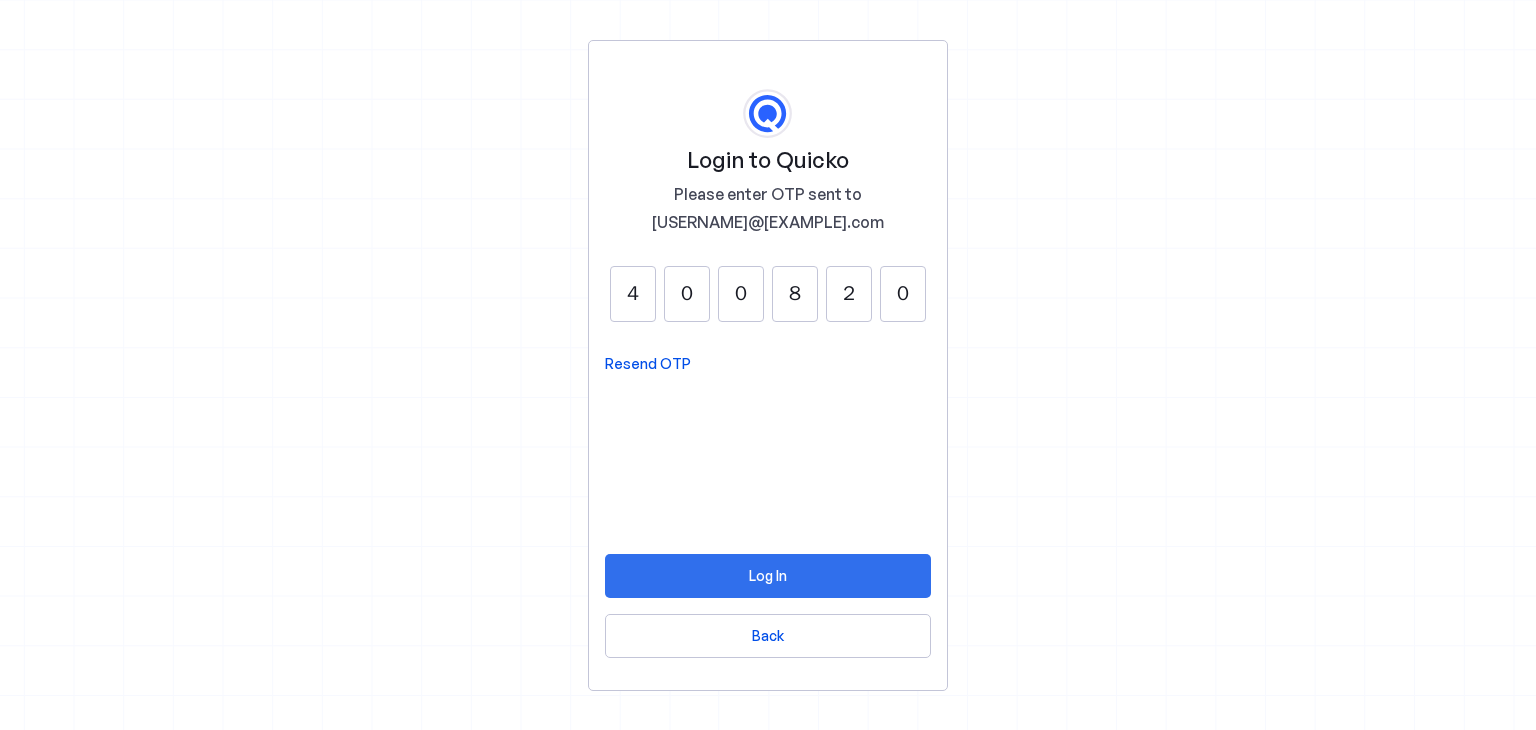 click on "Log In" at bounding box center [768, 575] 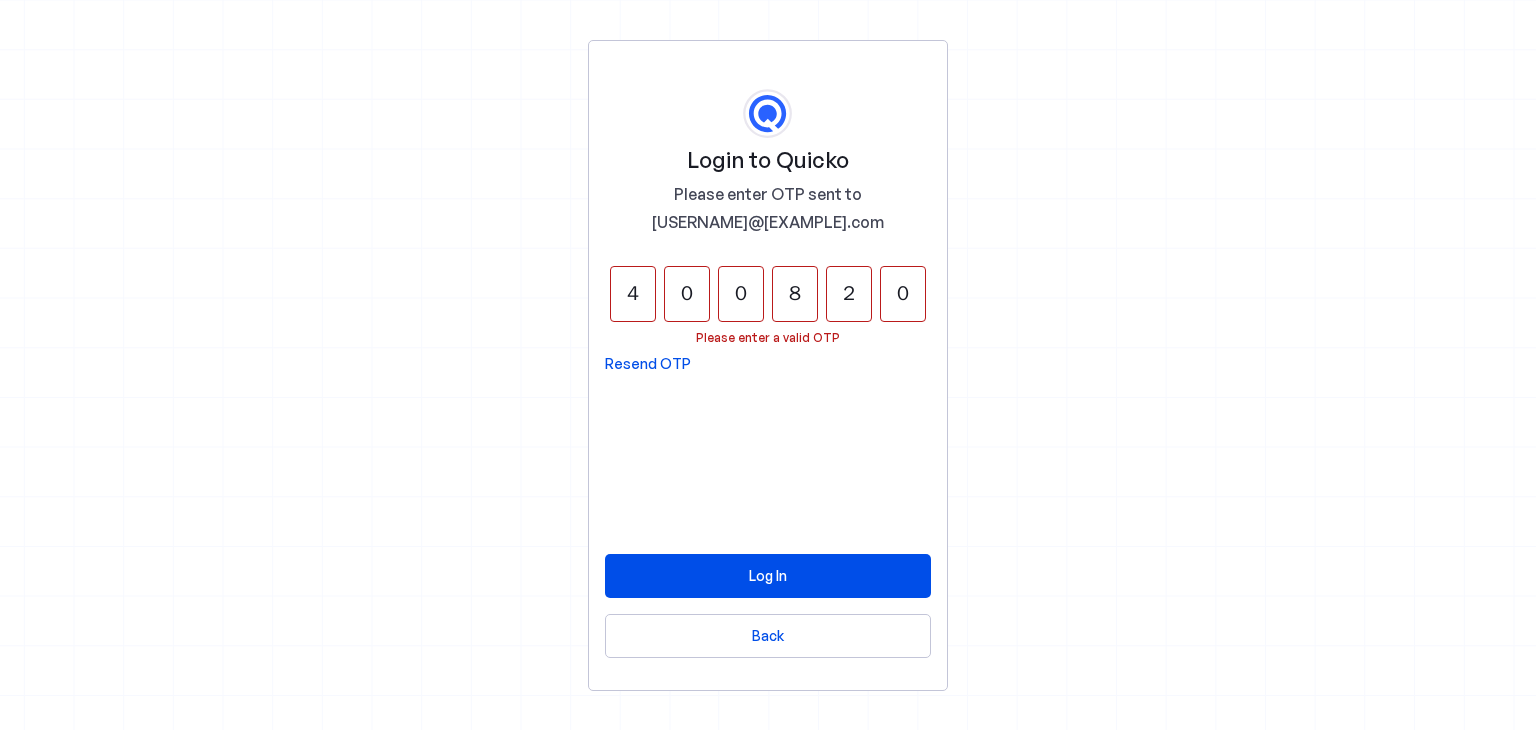 click on "0" at bounding box center (903, 294) 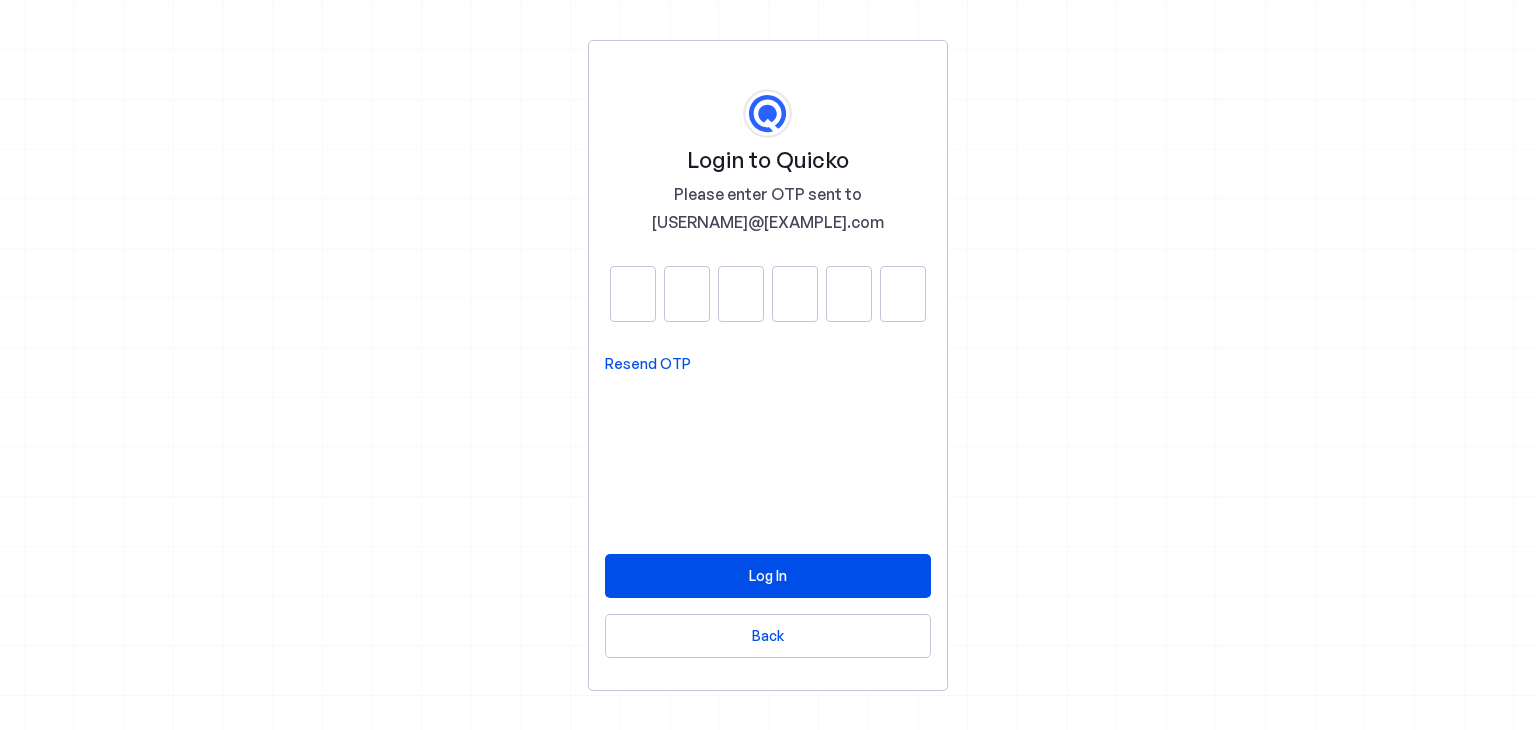 click on "Resend OTP" at bounding box center [648, 364] 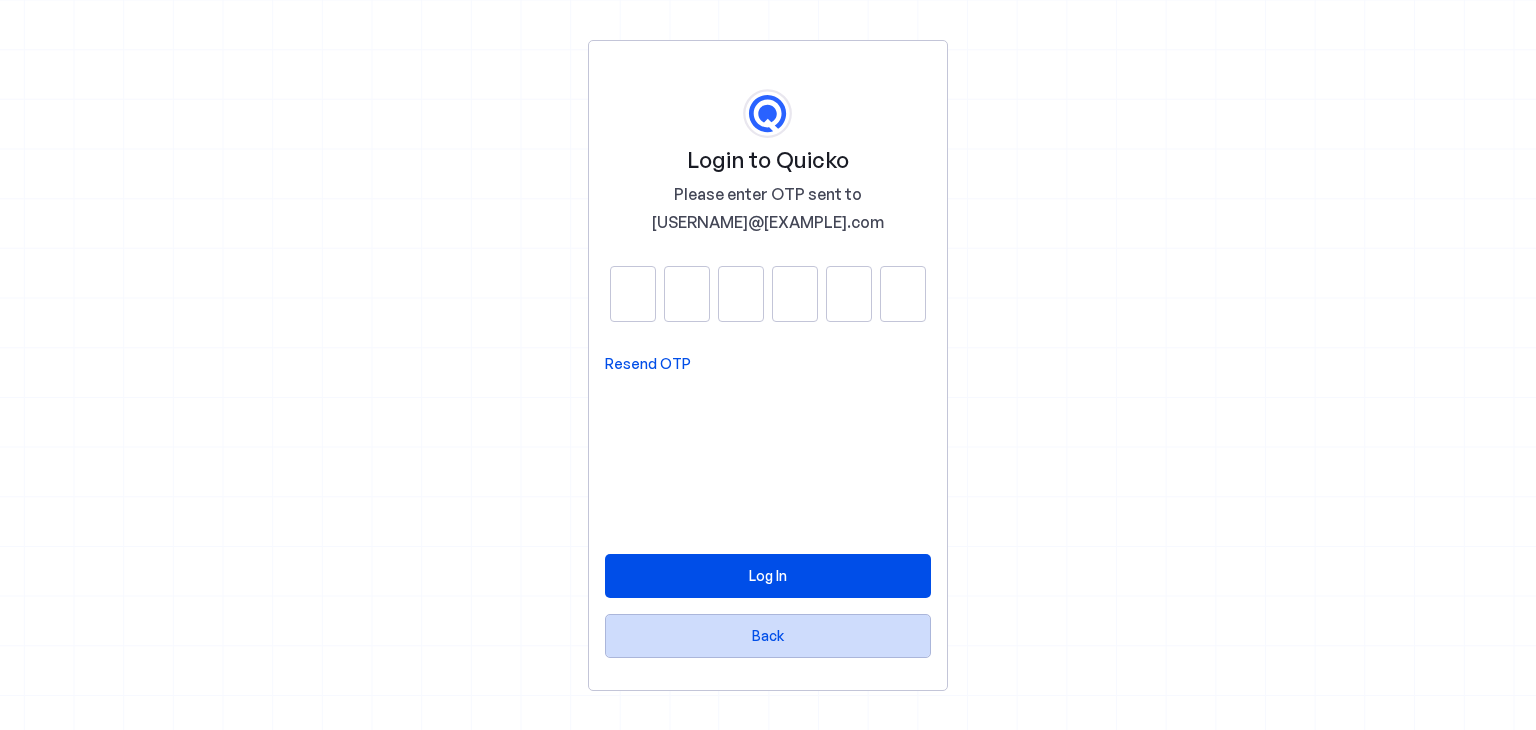 click on "Back" at bounding box center [768, 635] 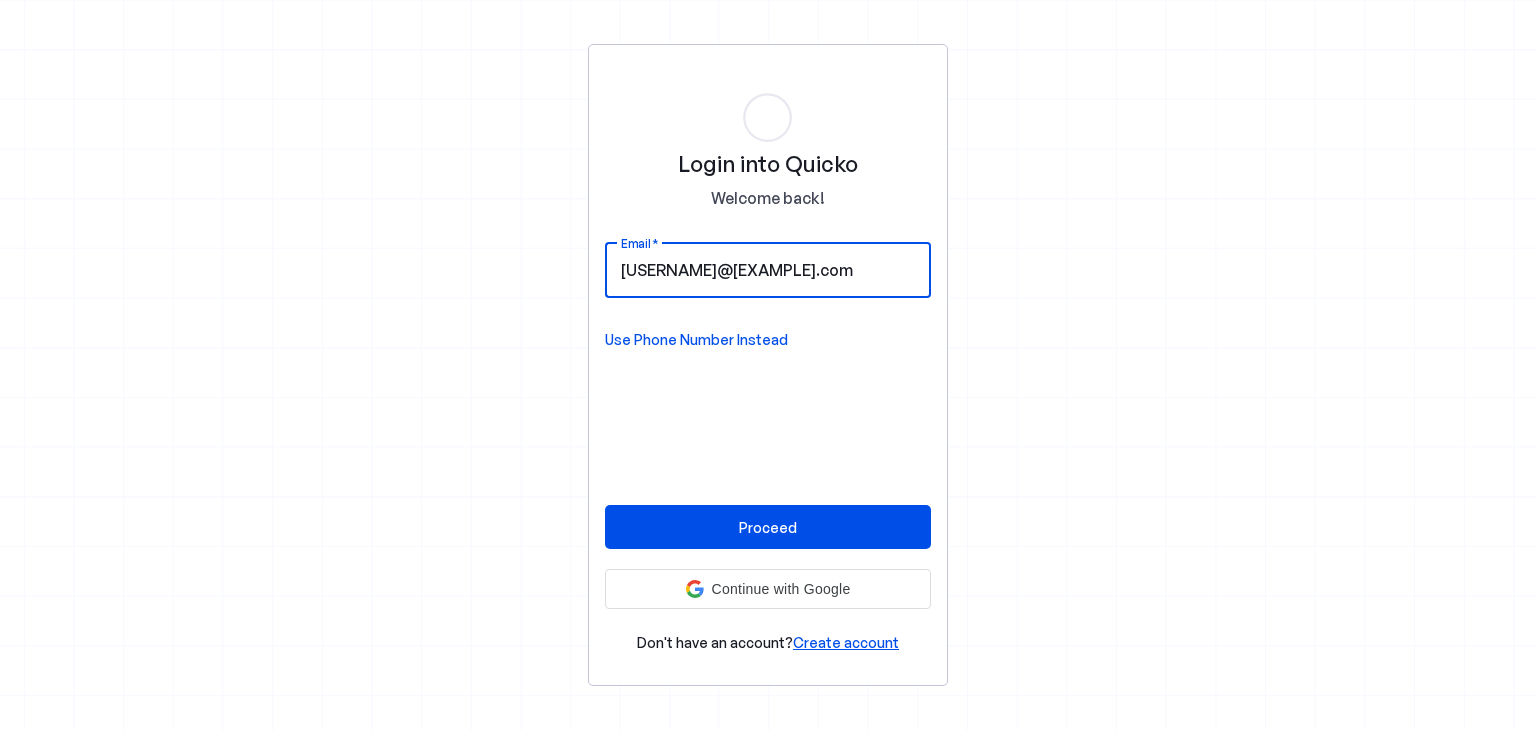 click on "banerjeebasudev90@gmail.com" at bounding box center [768, 270] 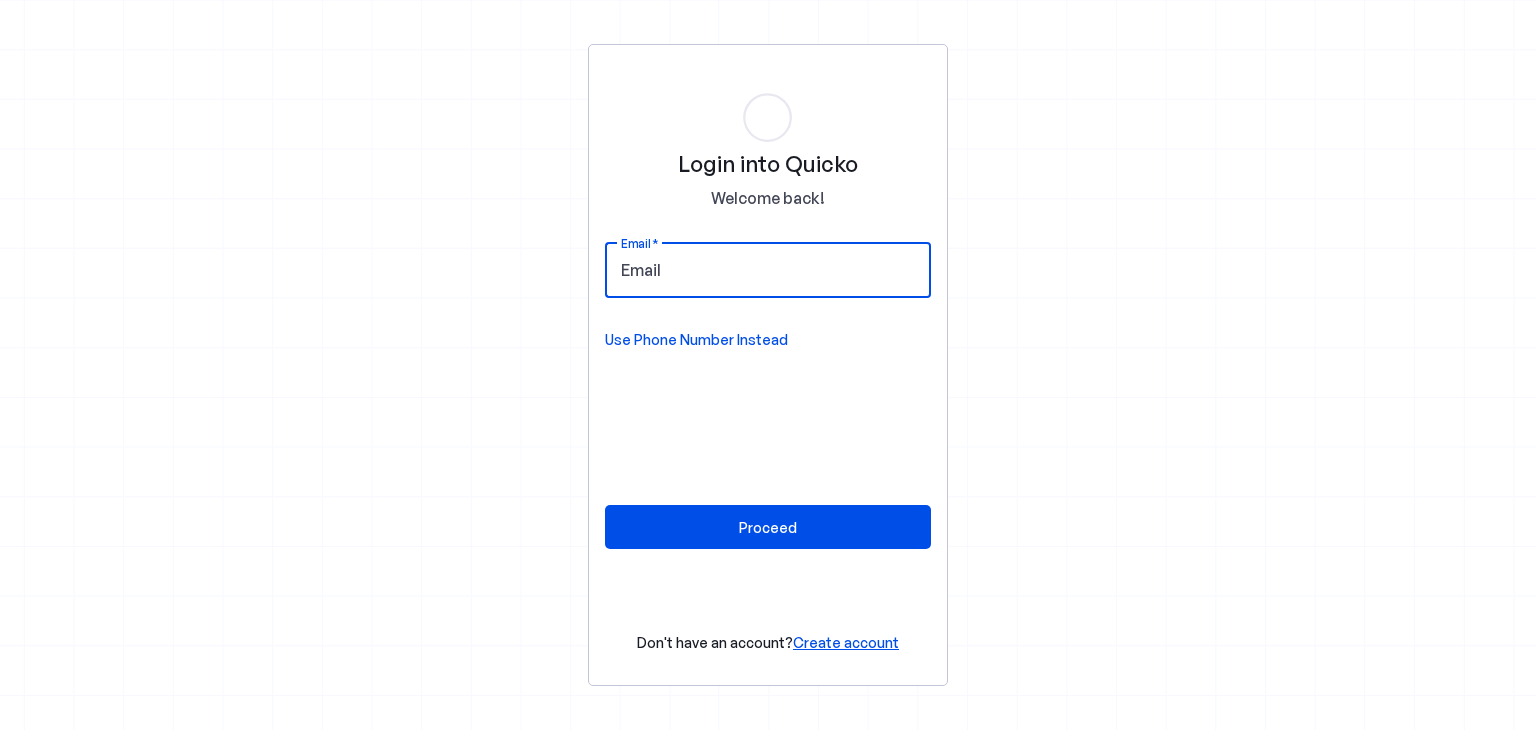 click on "Email" at bounding box center (768, 270) 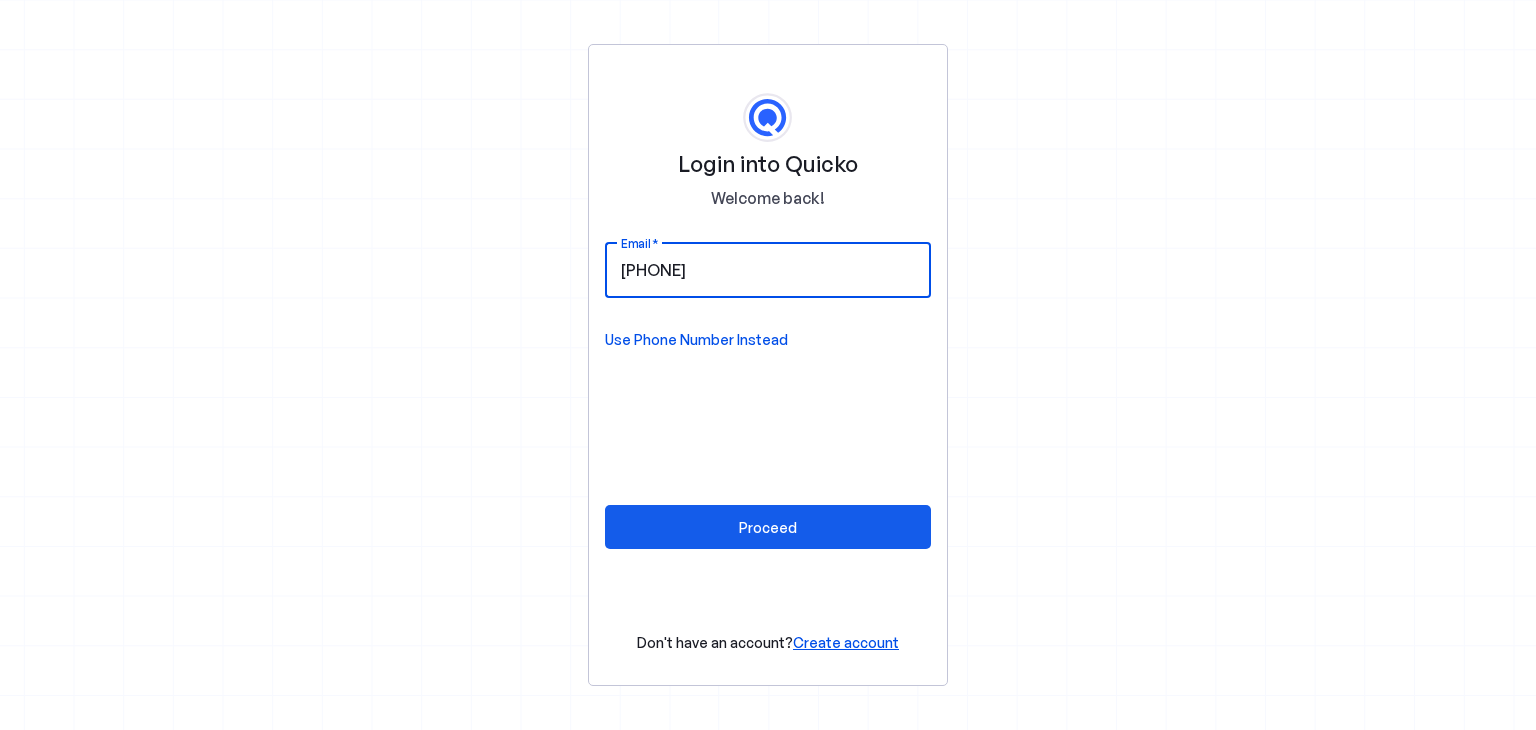 type on "8388048170" 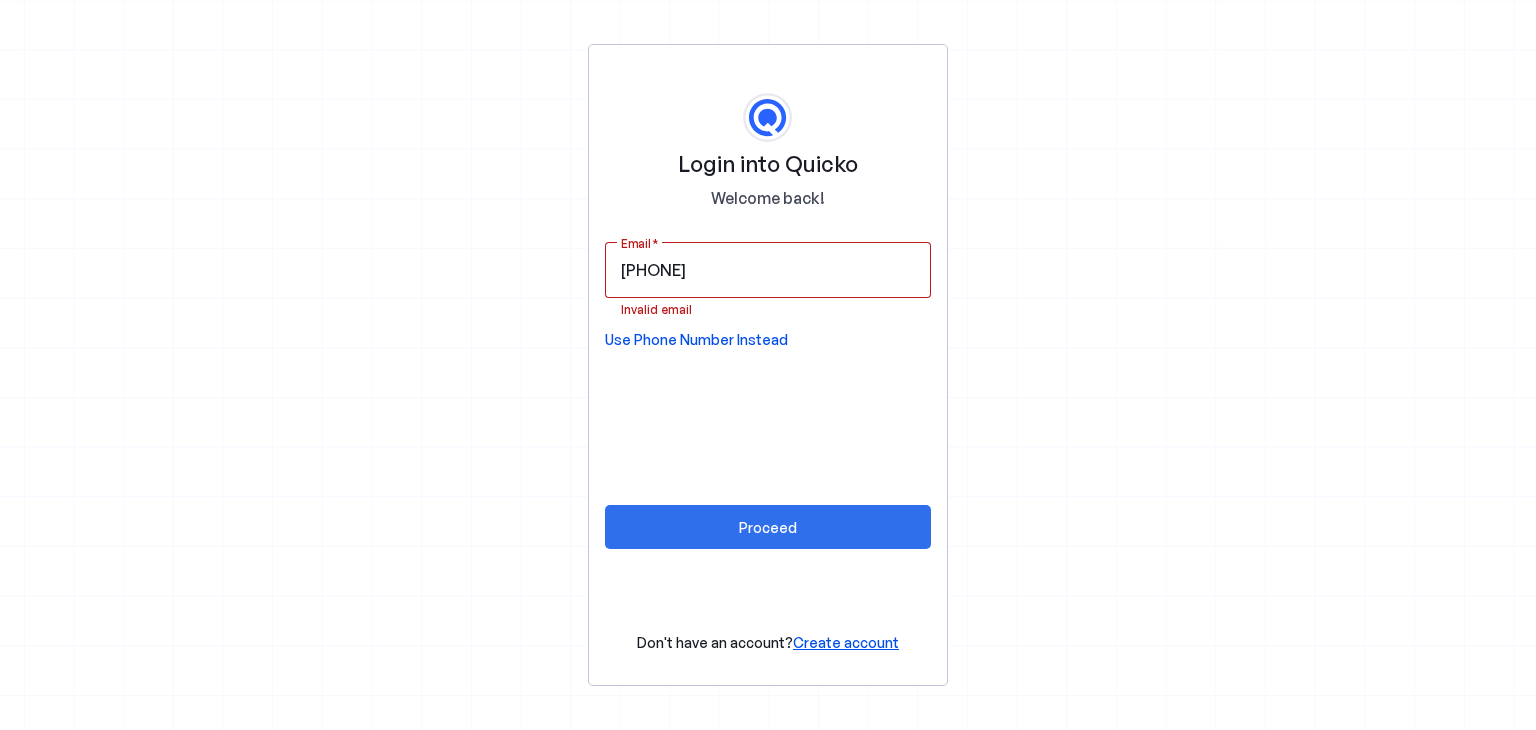 click on "Proceed" at bounding box center (768, 527) 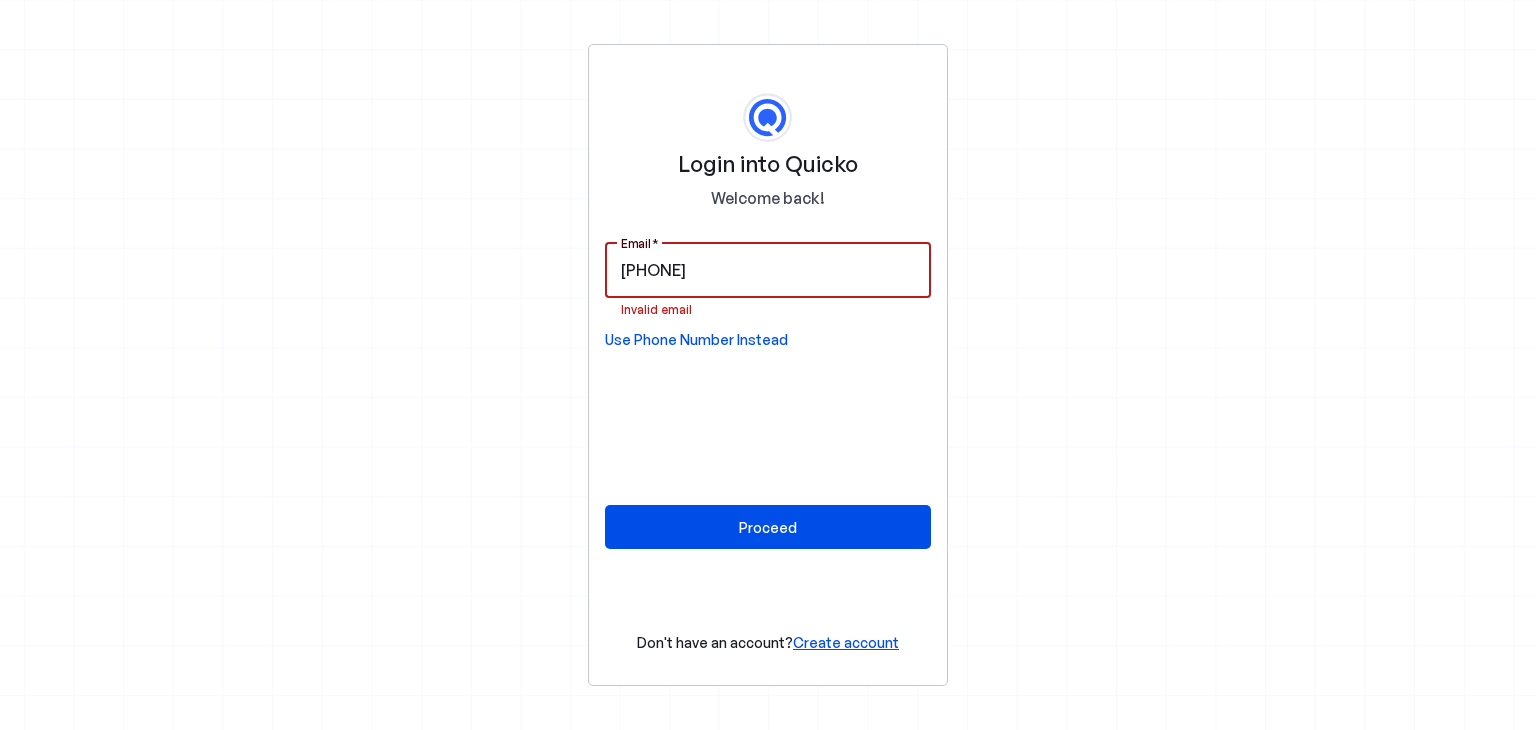 click on "8388048170" at bounding box center [768, 270] 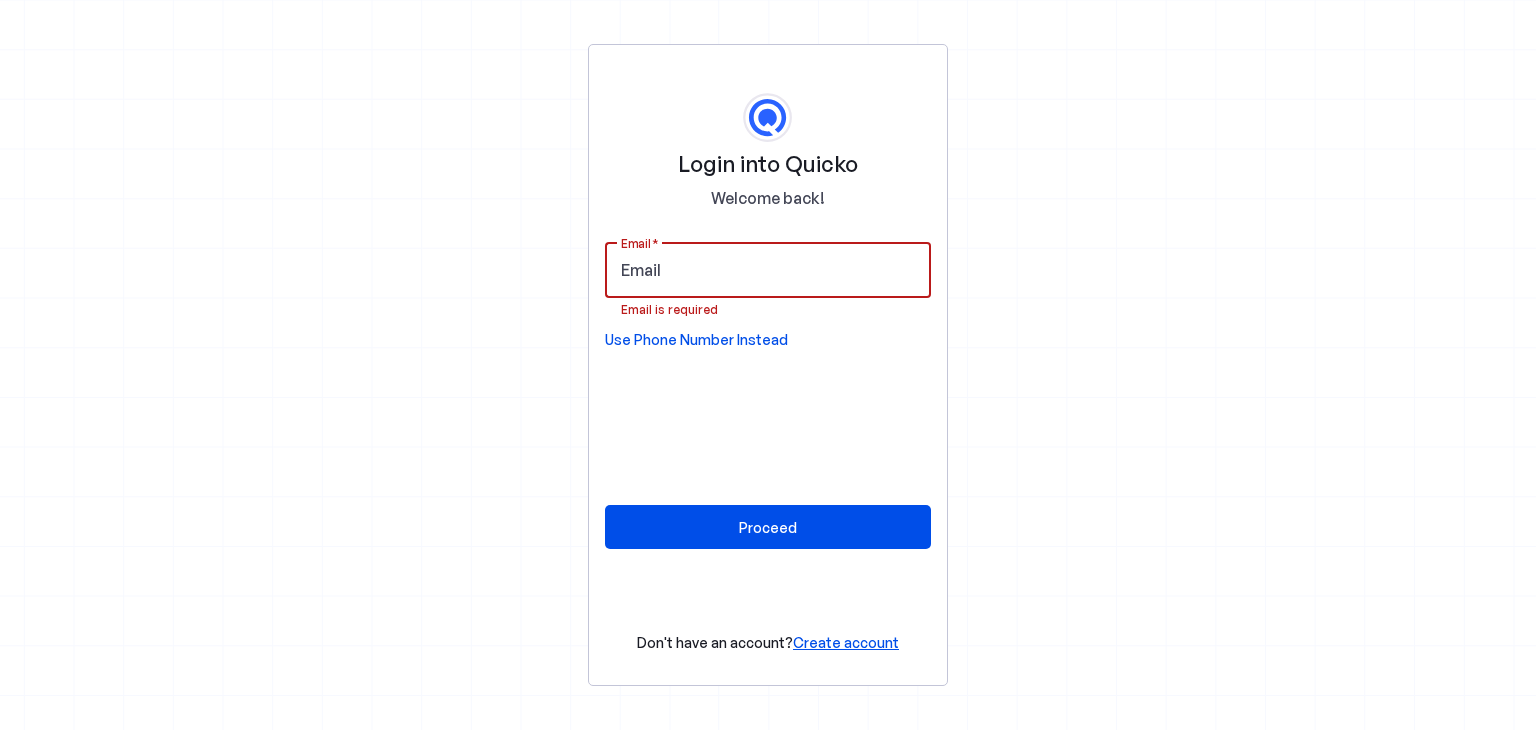 type 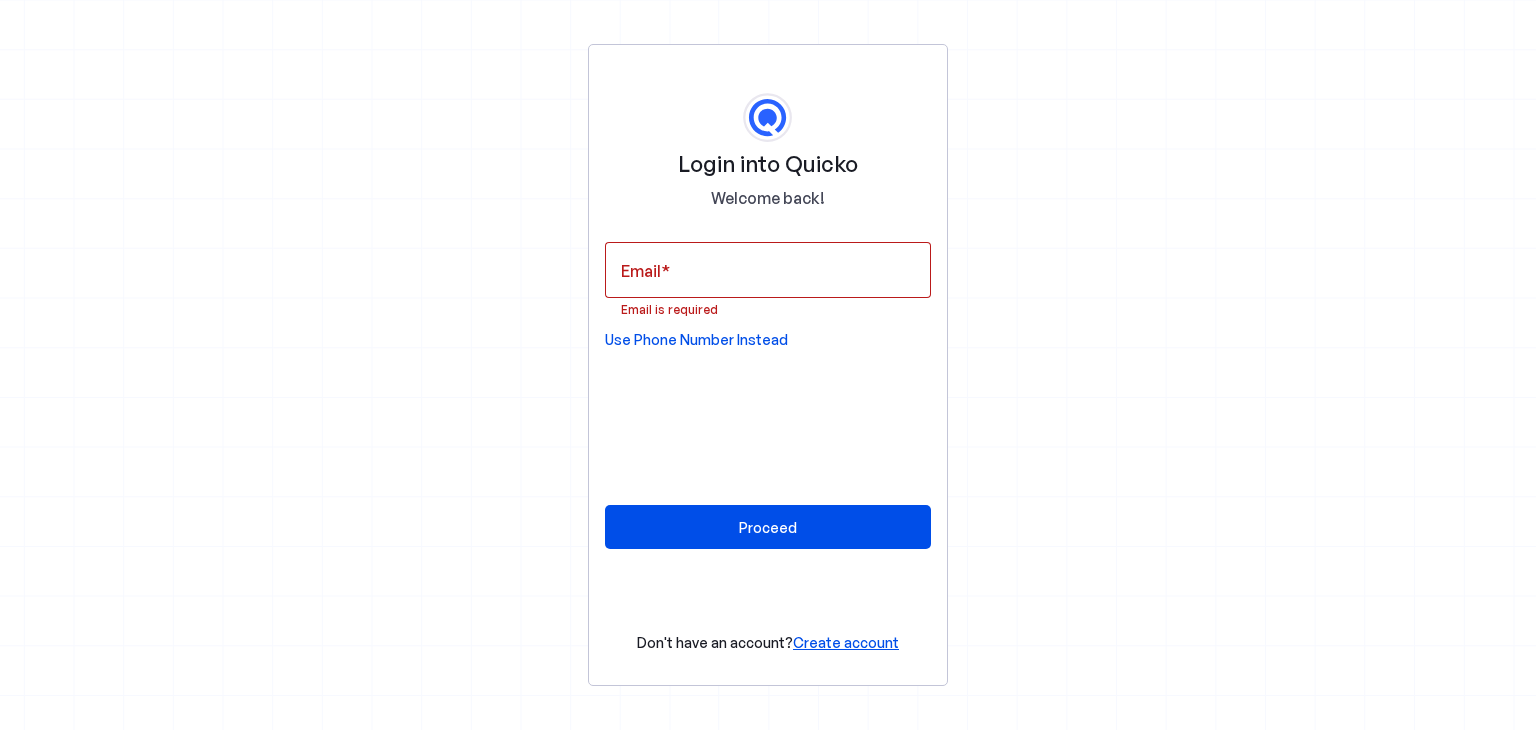 click on "Login into Quicko  Welcome back!  Email Email is required Use Phone Number Instead Proceed Don't have an account?  Create account" at bounding box center (768, 365) 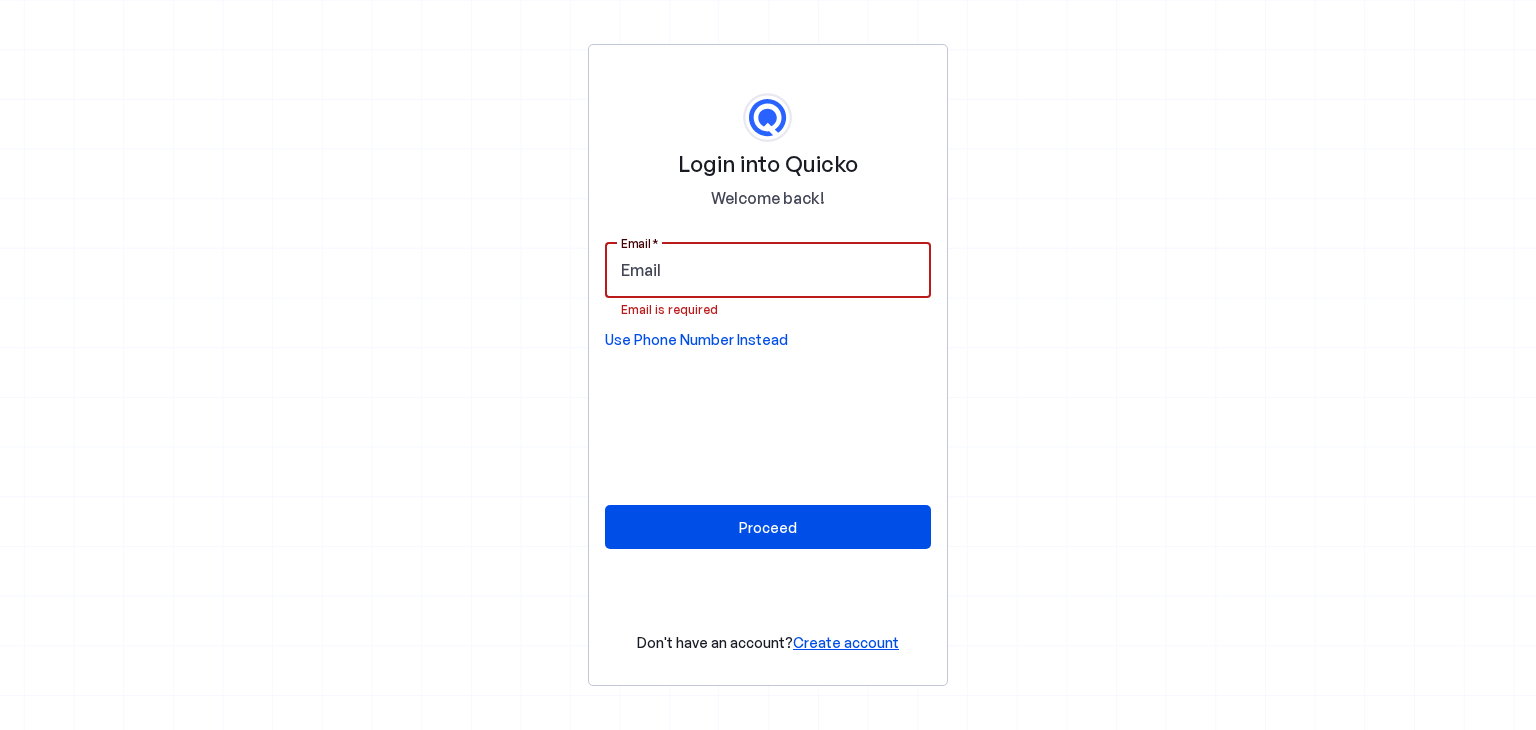 click on "Email" at bounding box center (768, 270) 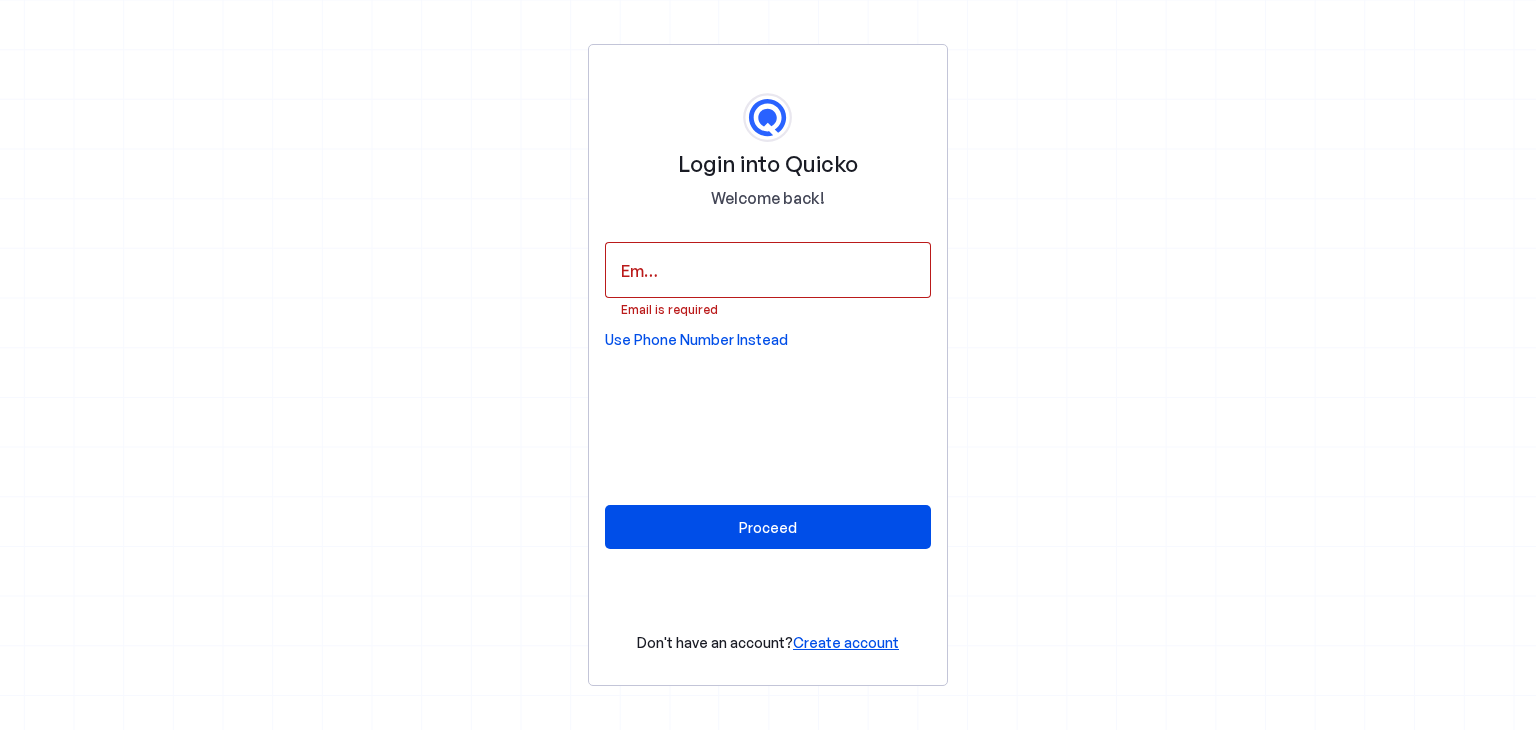 click on "Login into Quicko  Welcome back!  Email Email is required Use Phone Number Instead Proceed Don't have an account?  Create account" at bounding box center [768, 365] 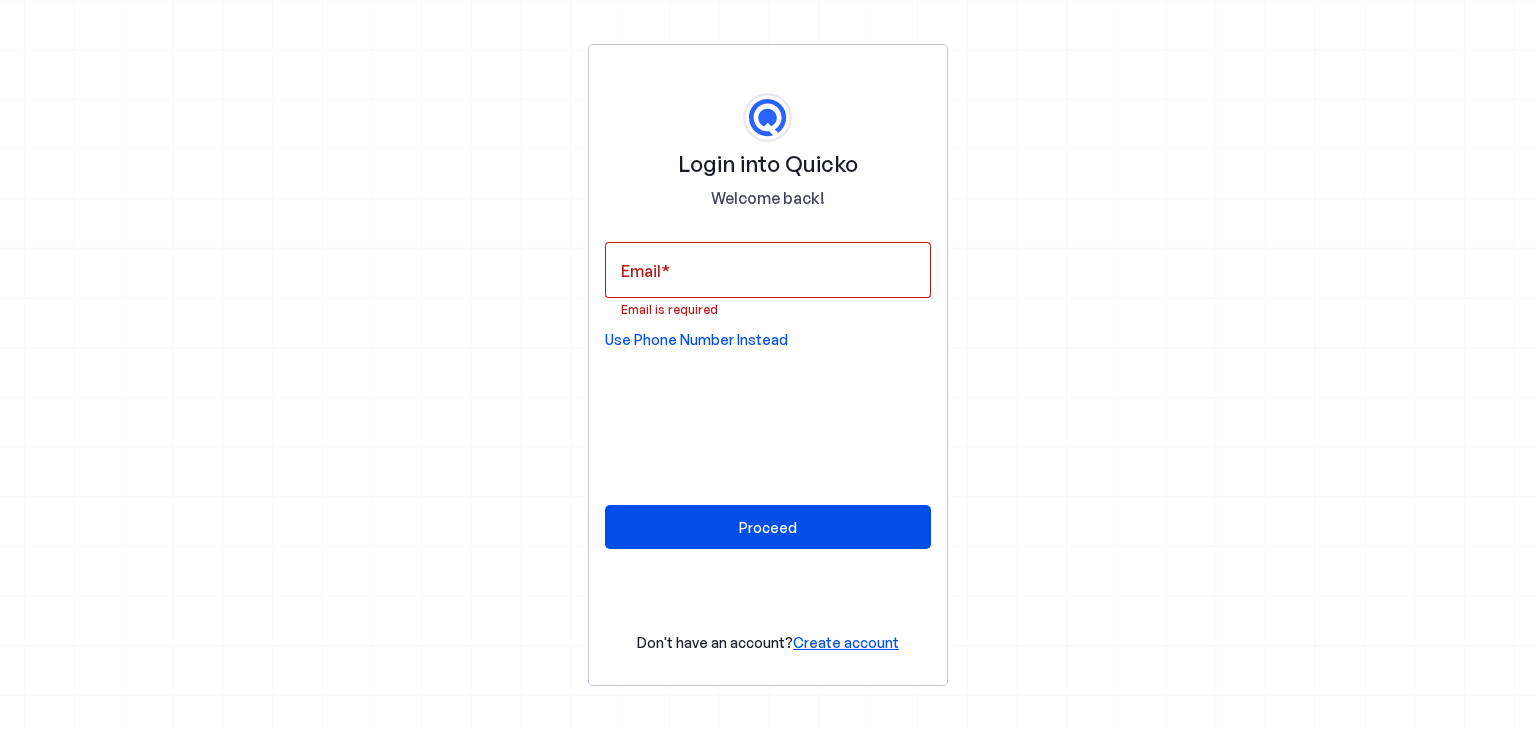 click on "Use Phone Number Instead" at bounding box center [696, 340] 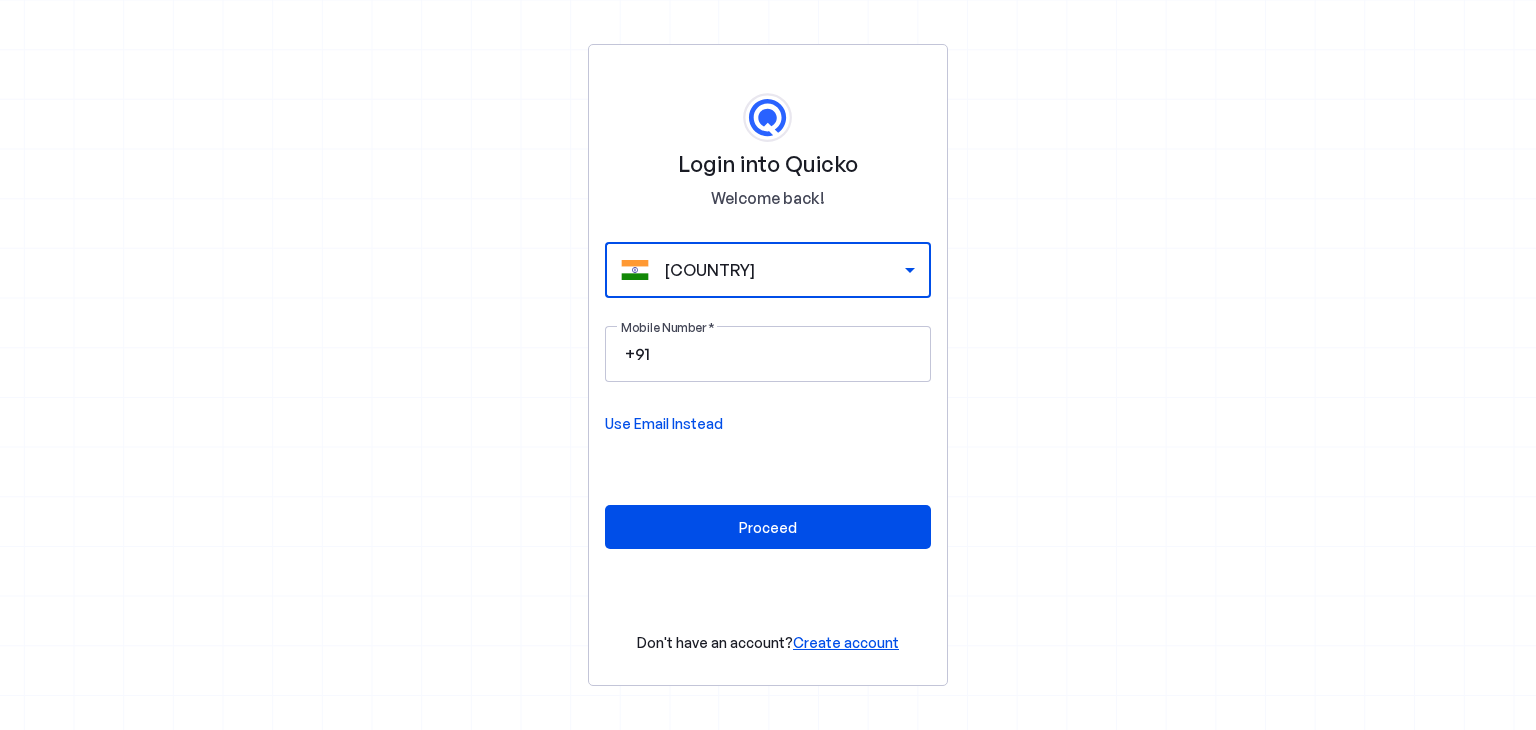 click on "India" at bounding box center [785, 270] 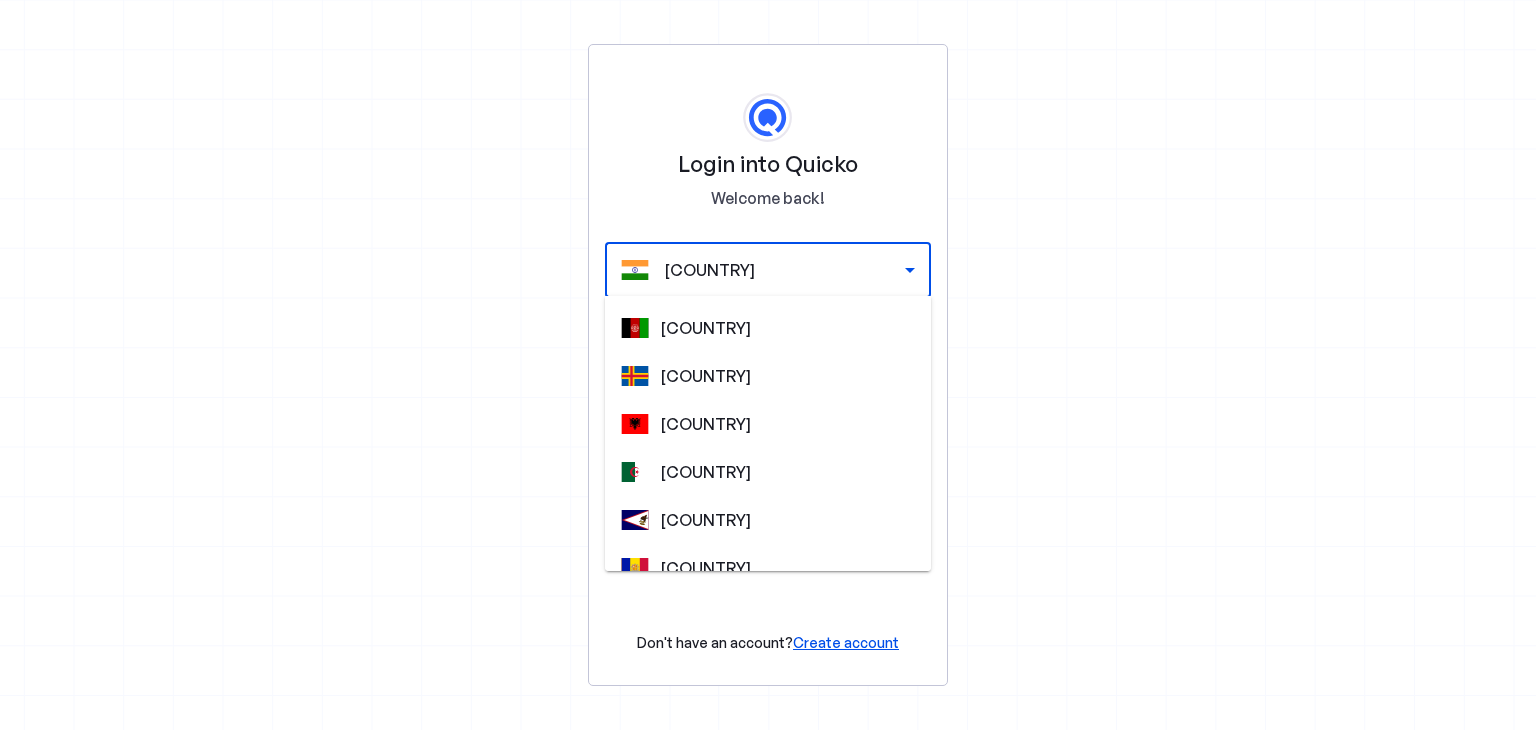 scroll, scrollTop: 4628, scrollLeft: 0, axis: vertical 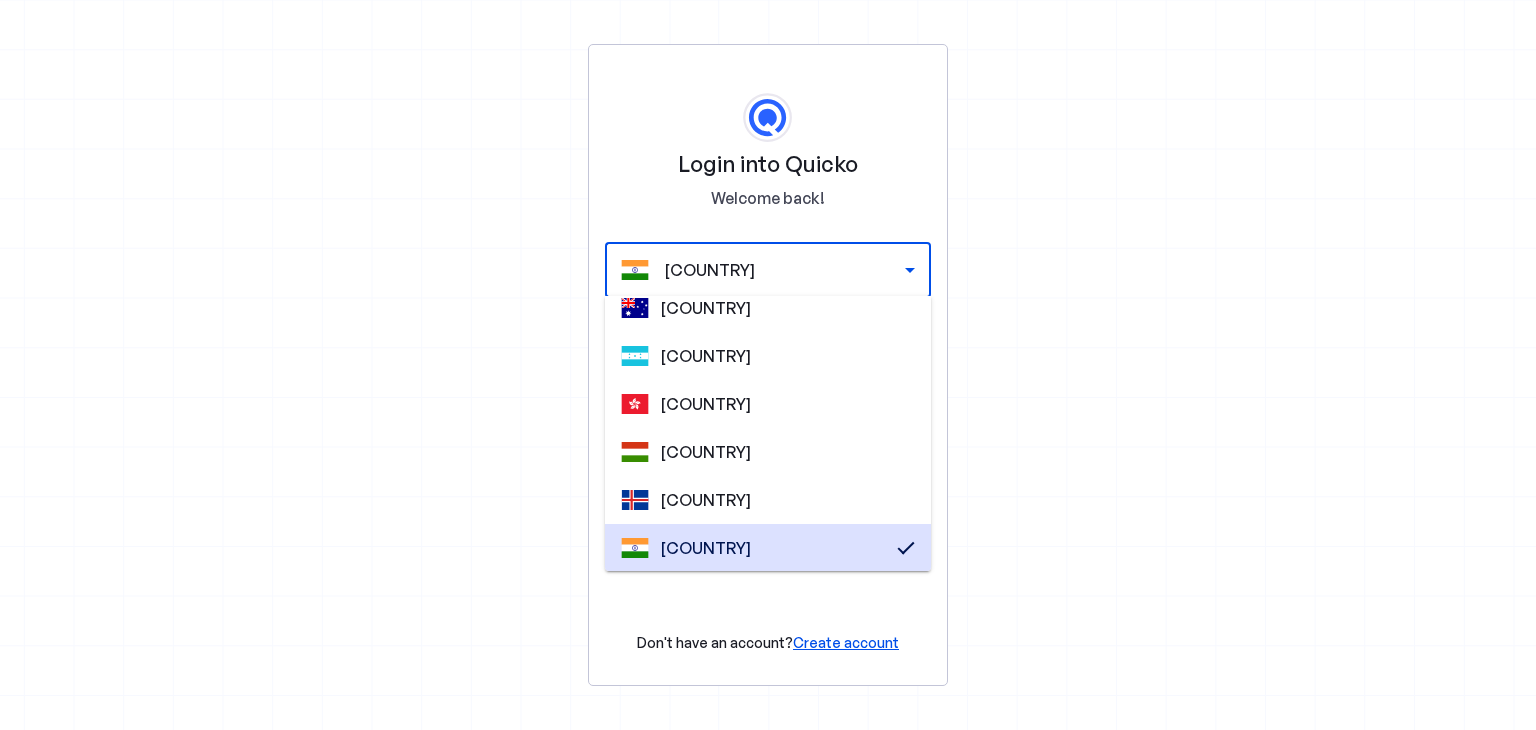 click at bounding box center (768, 365) 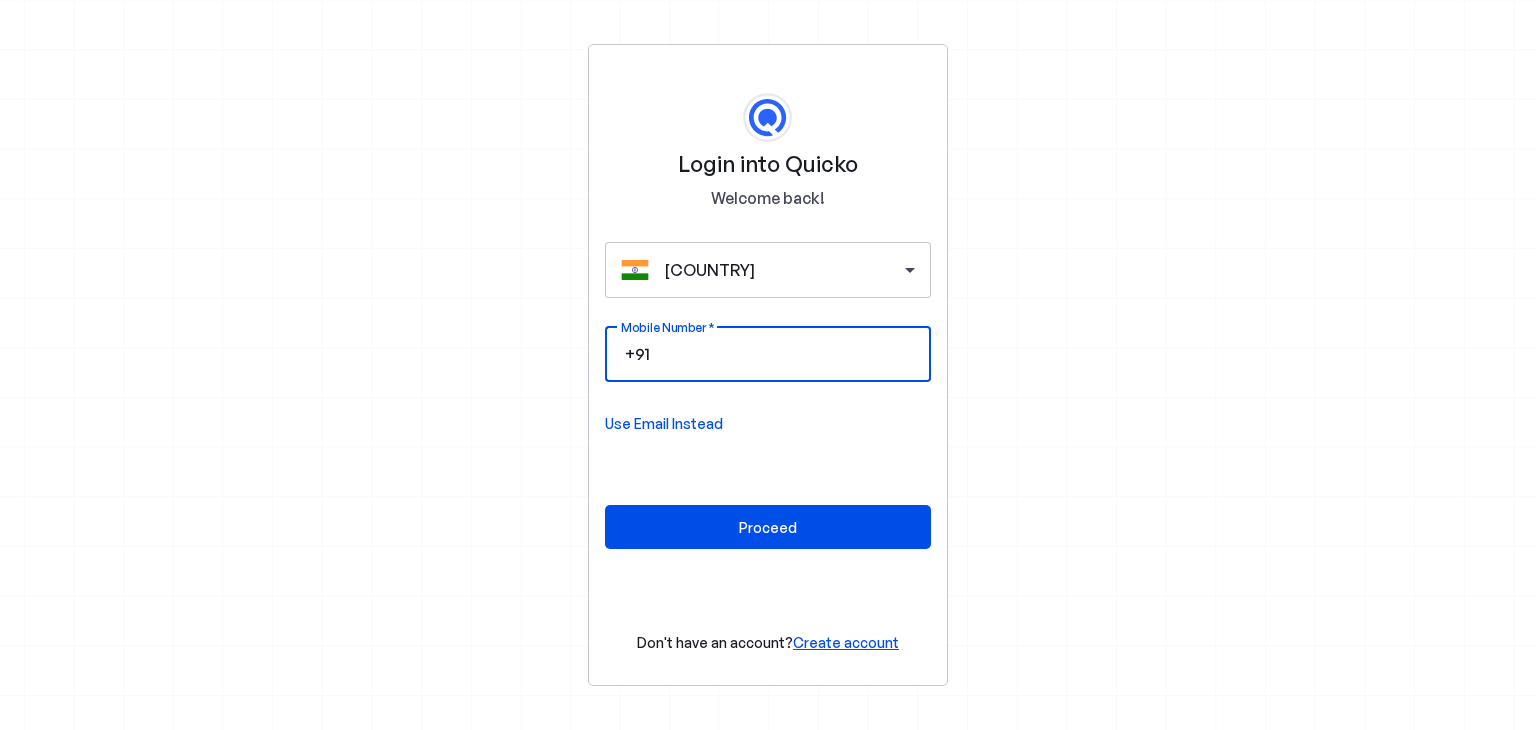 click on "Mobile Number" at bounding box center [784, 354] 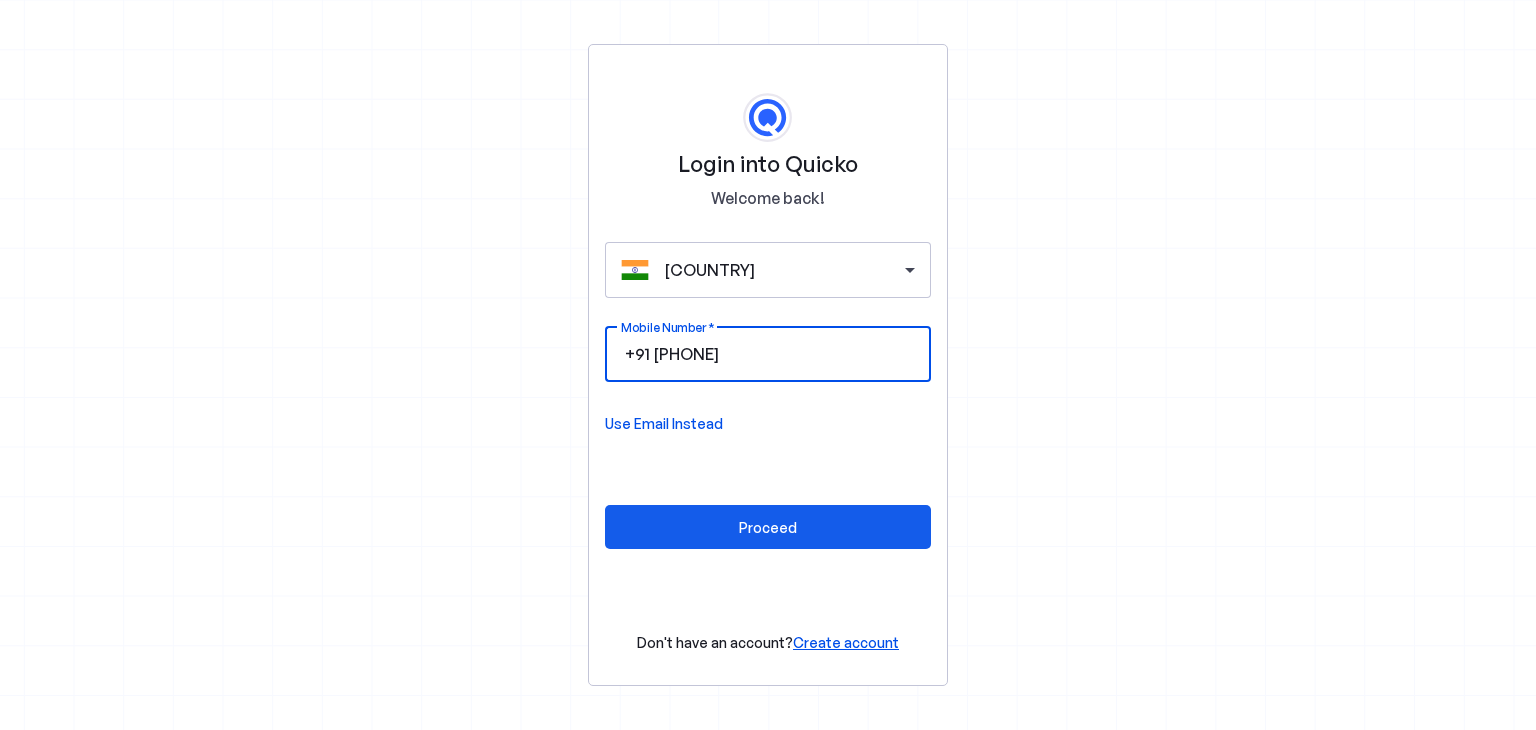 type on "8388048170" 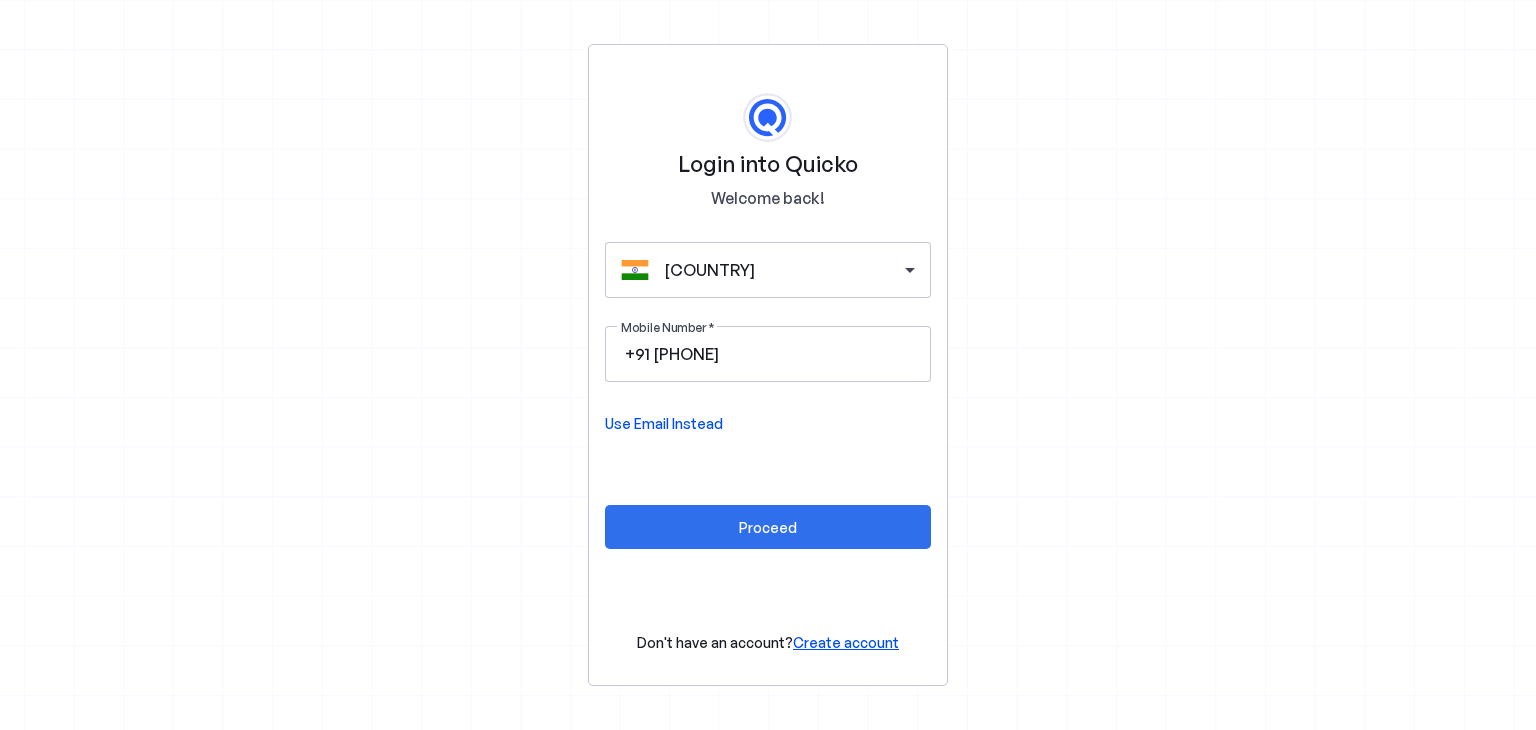 click on "Proceed" at bounding box center [768, 527] 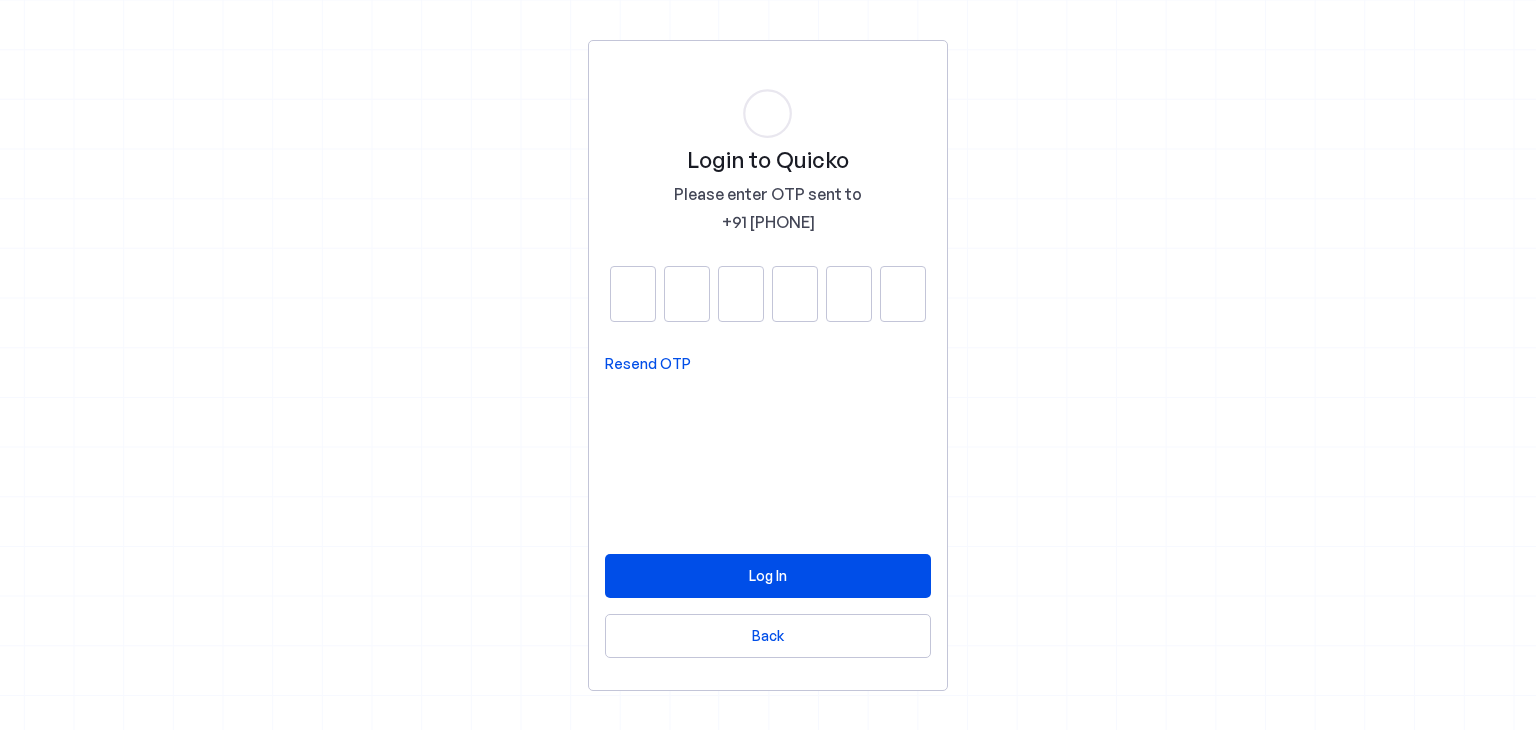 click on "Resend OTP" at bounding box center [648, 364] 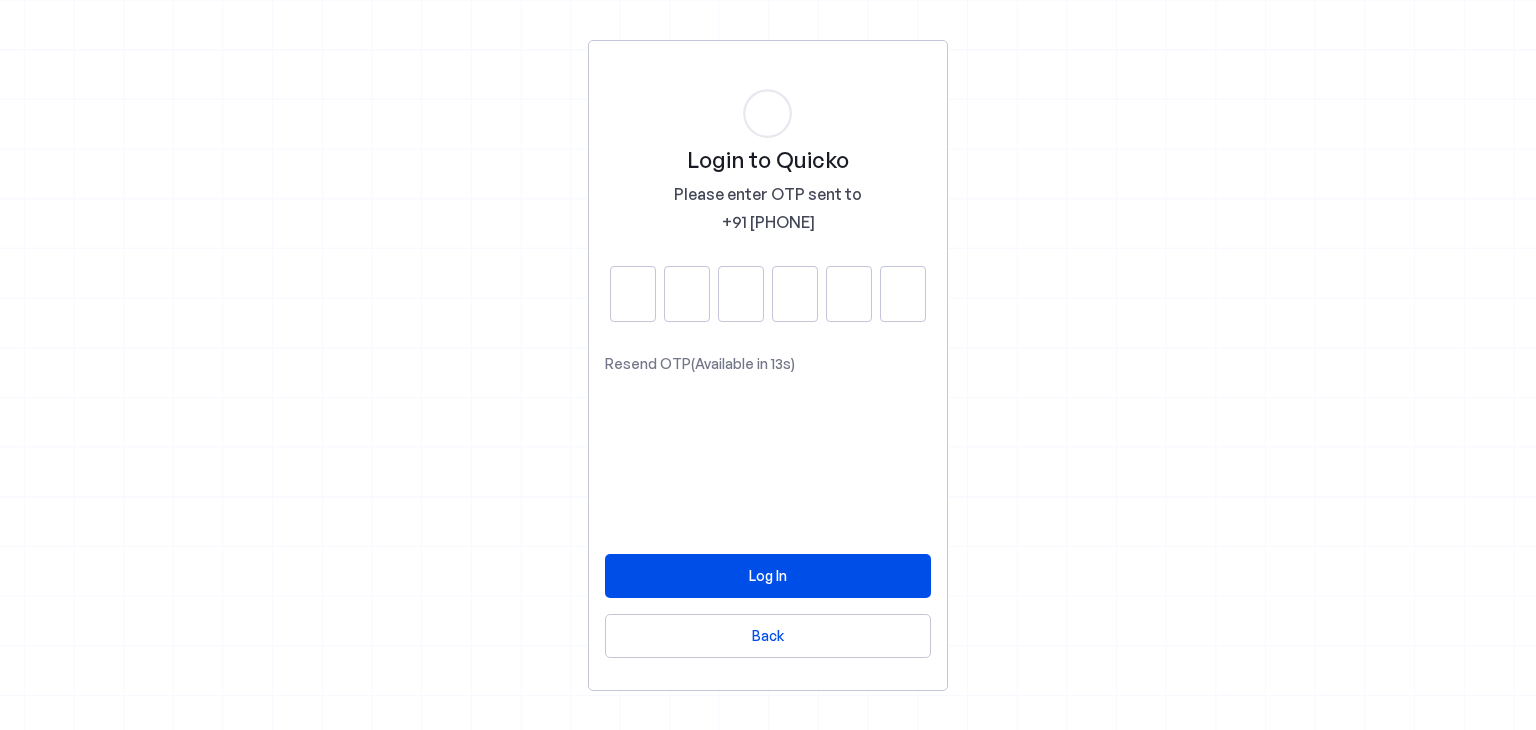 click at bounding box center [633, 294] 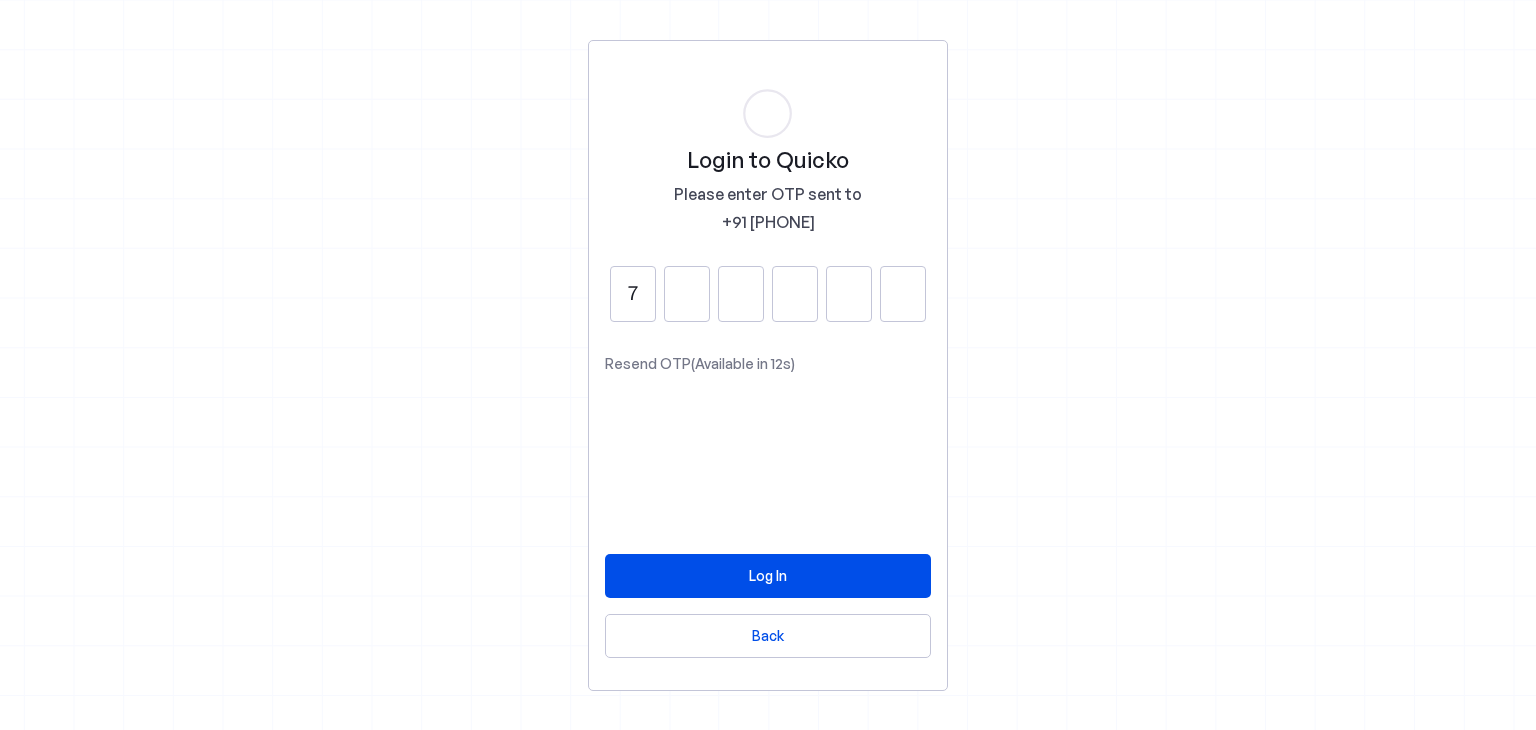 type on "7" 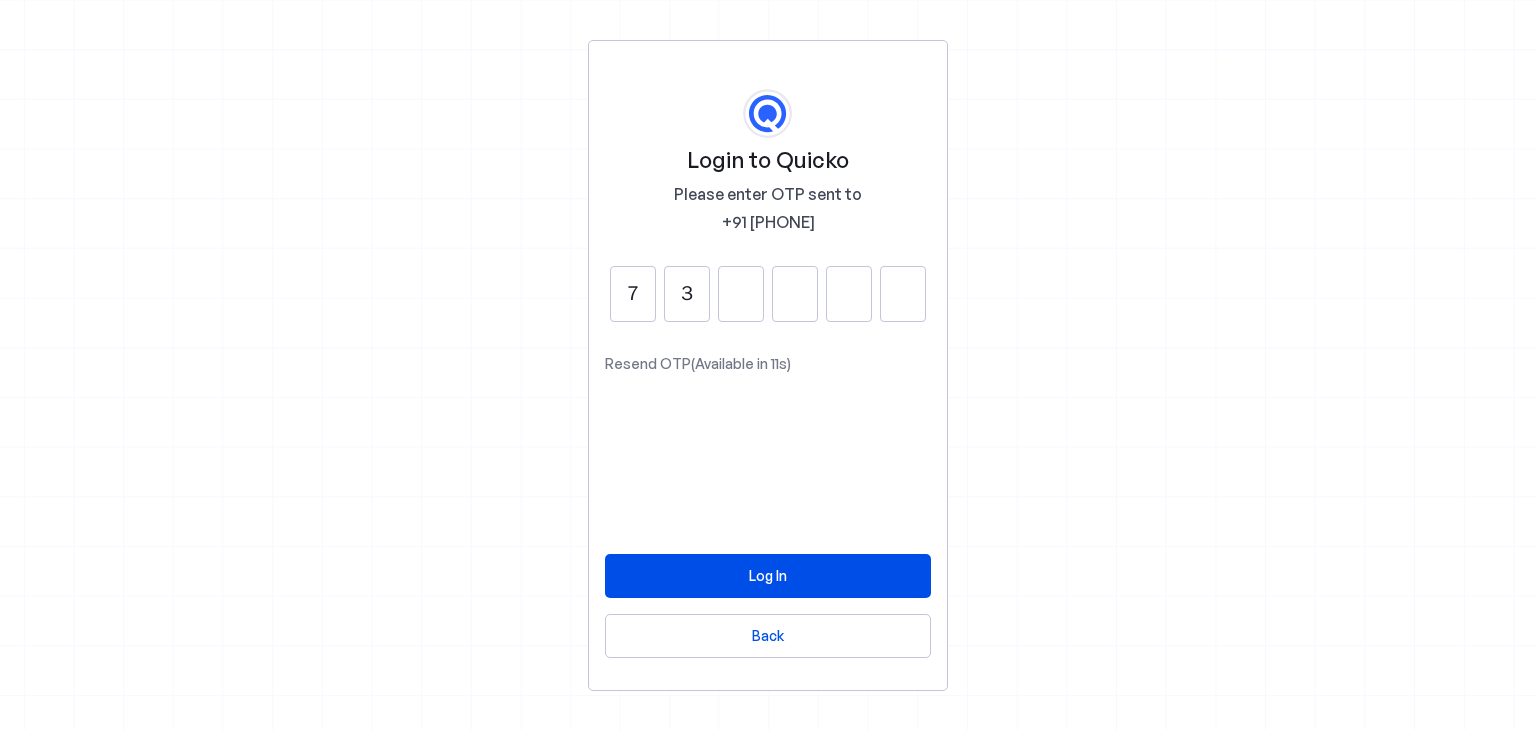 type on "3" 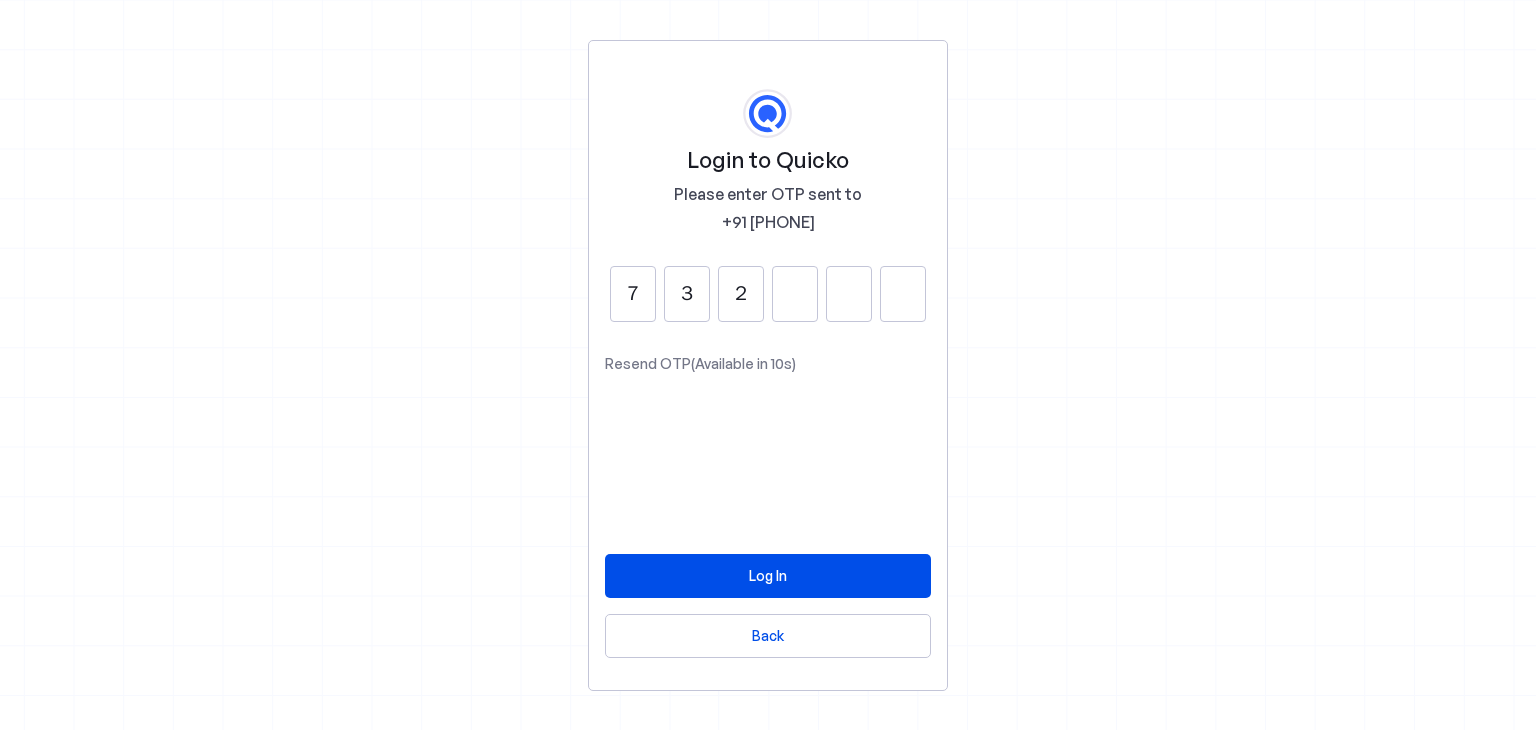type on "2" 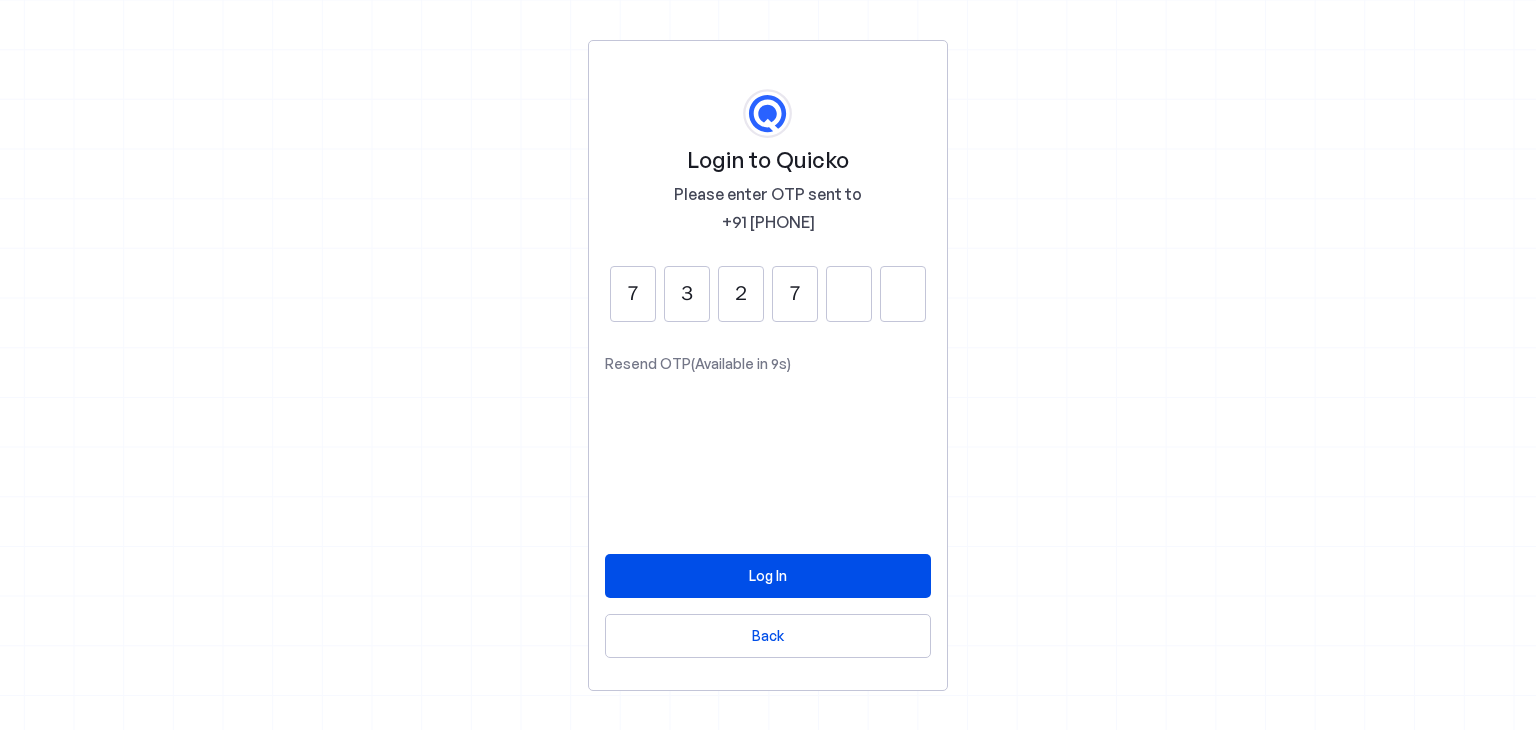 type on "7" 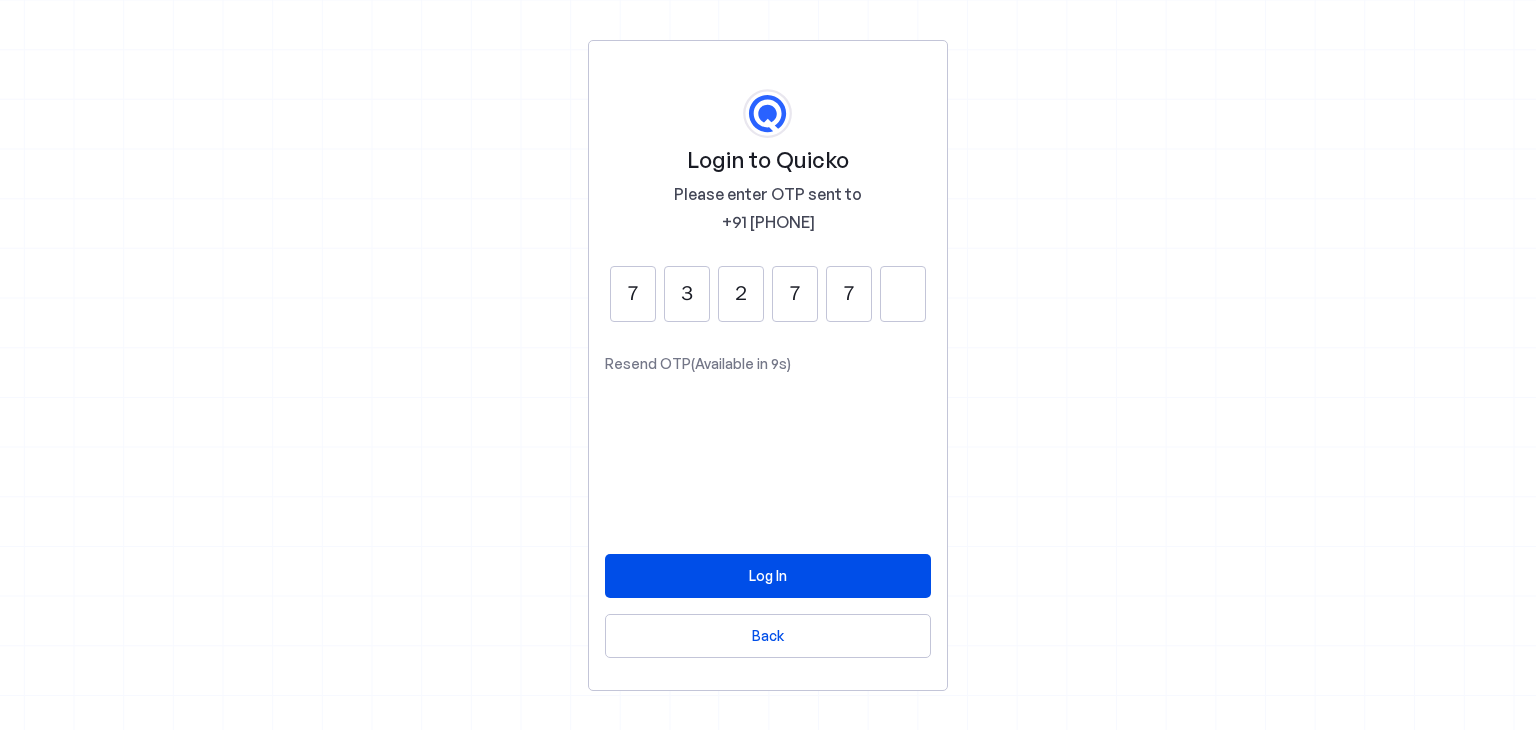 type on "7" 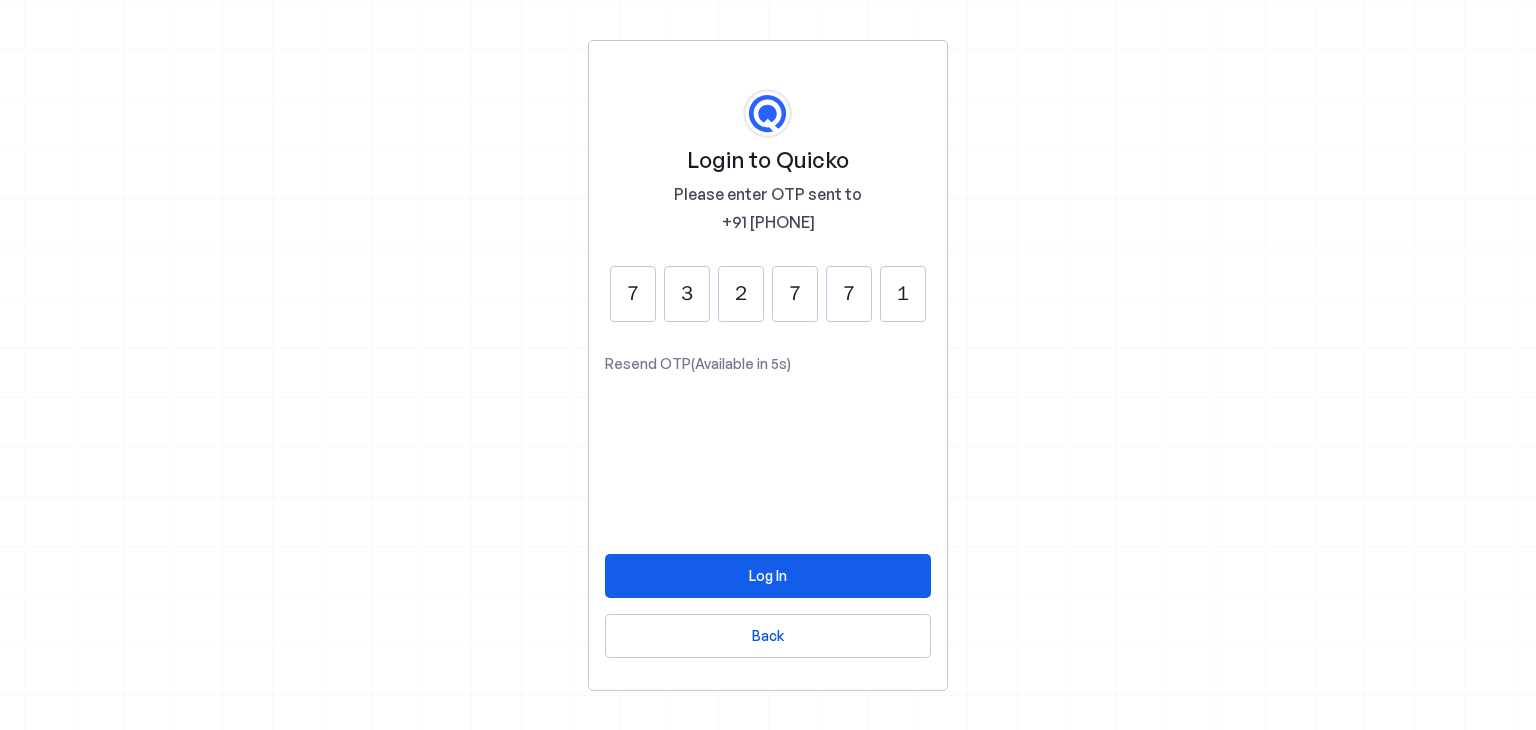 type on "1" 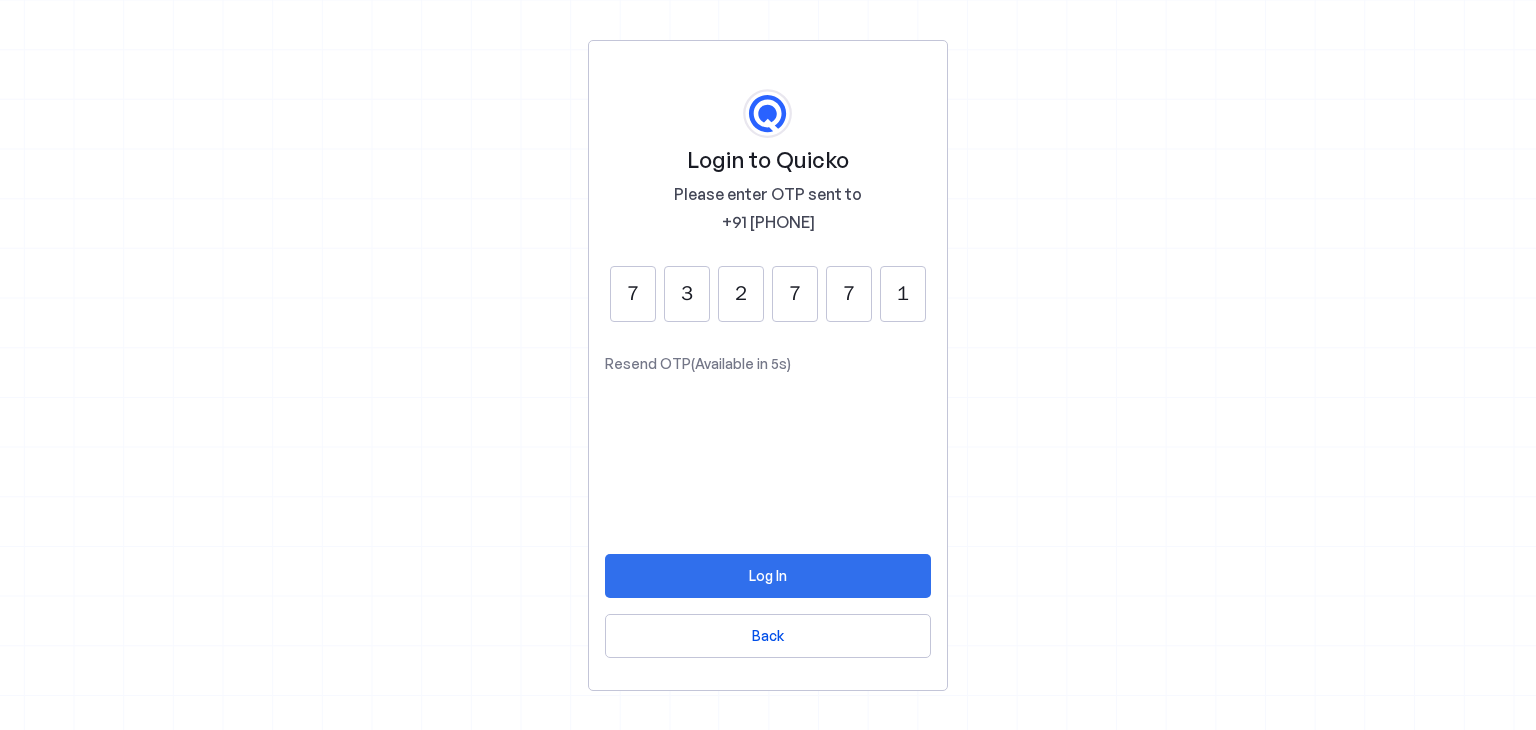 click on "Log In" at bounding box center [768, 575] 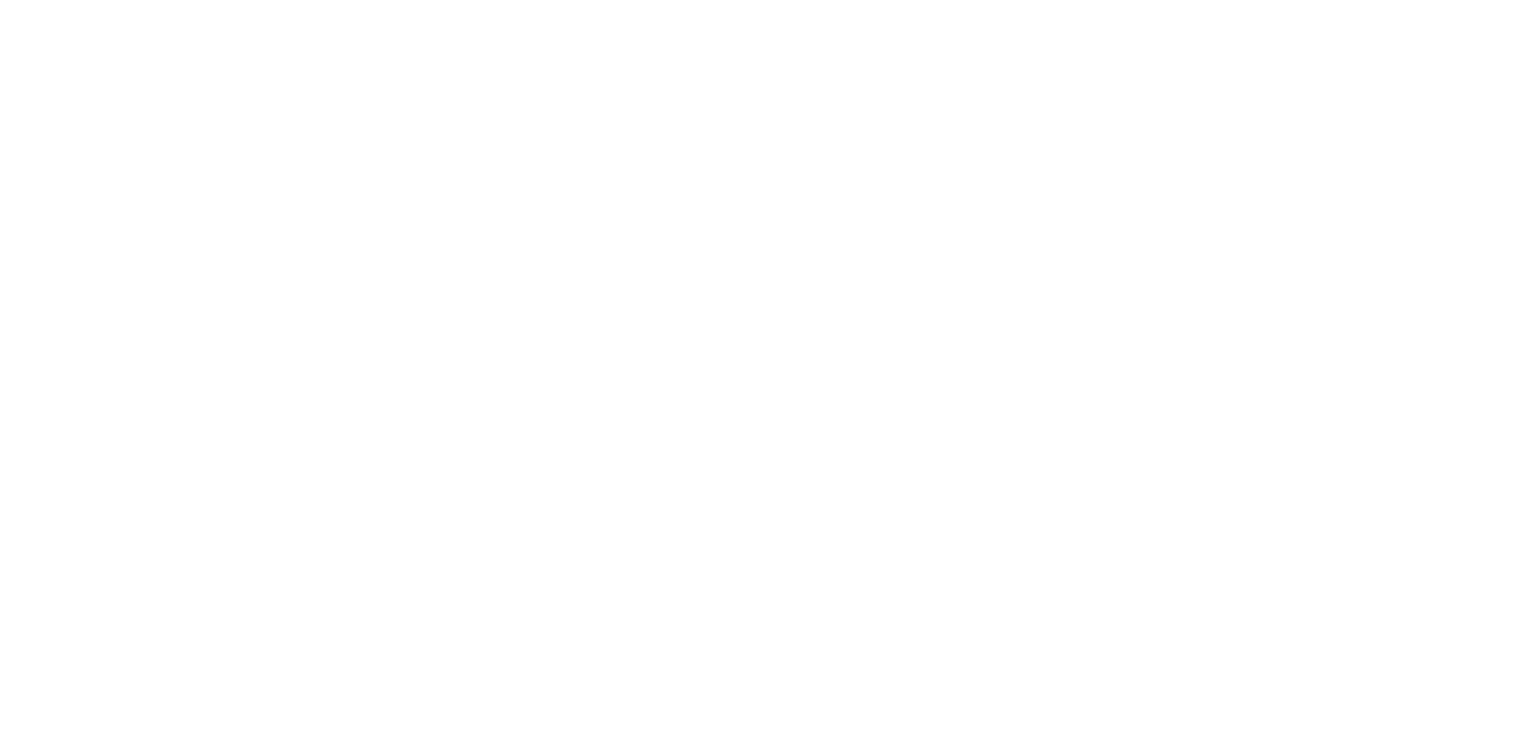 scroll, scrollTop: 0, scrollLeft: 0, axis: both 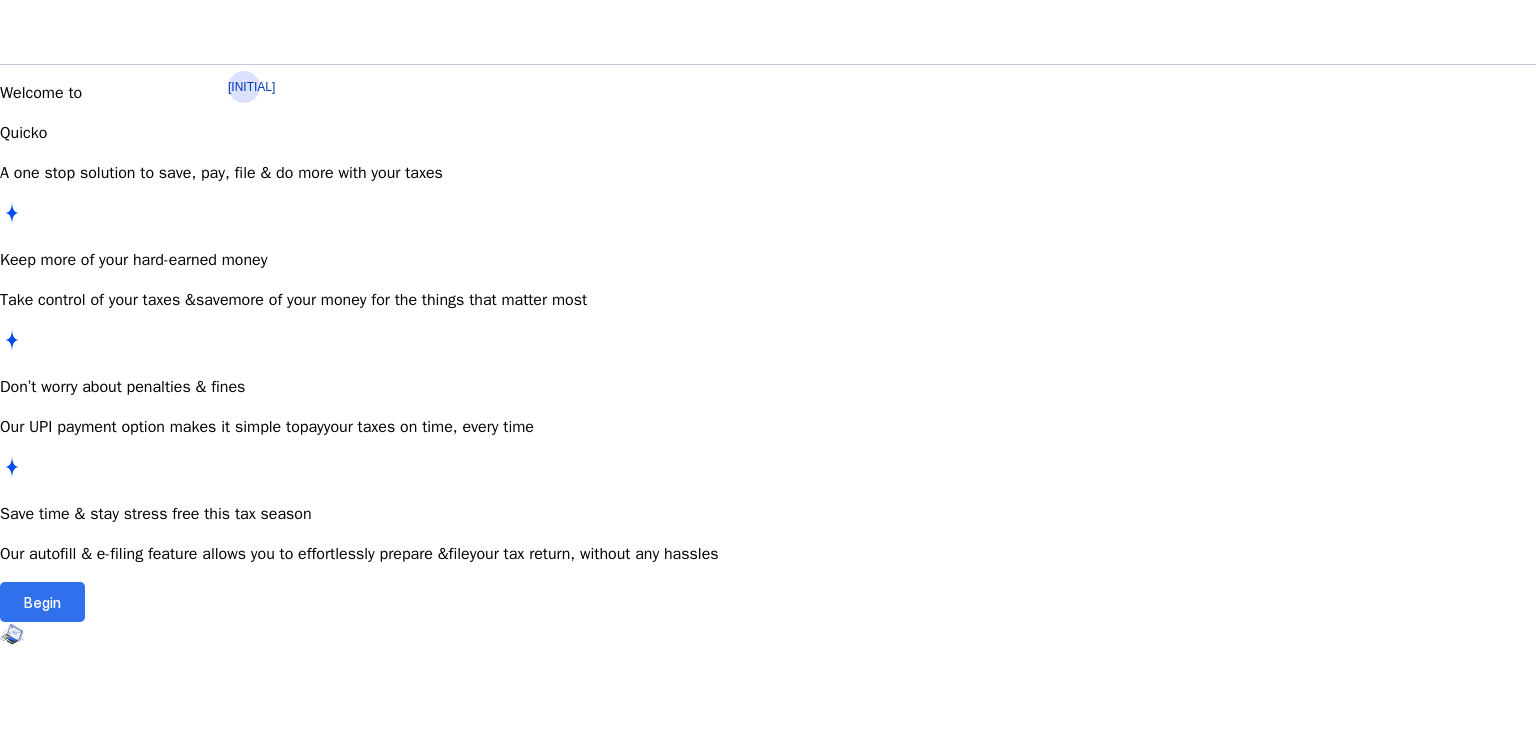 click on "Begin" at bounding box center [42, 602] 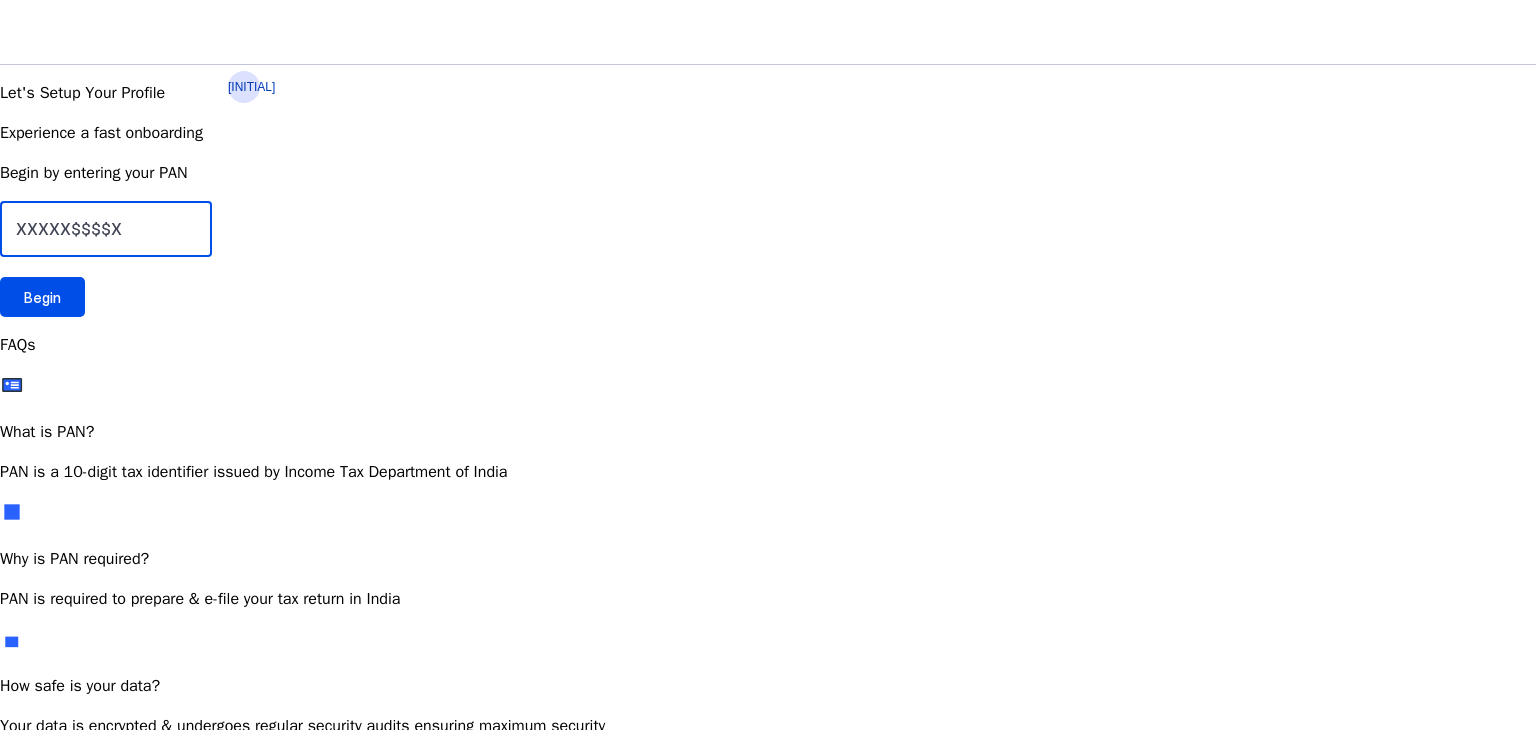 click at bounding box center [106, 229] 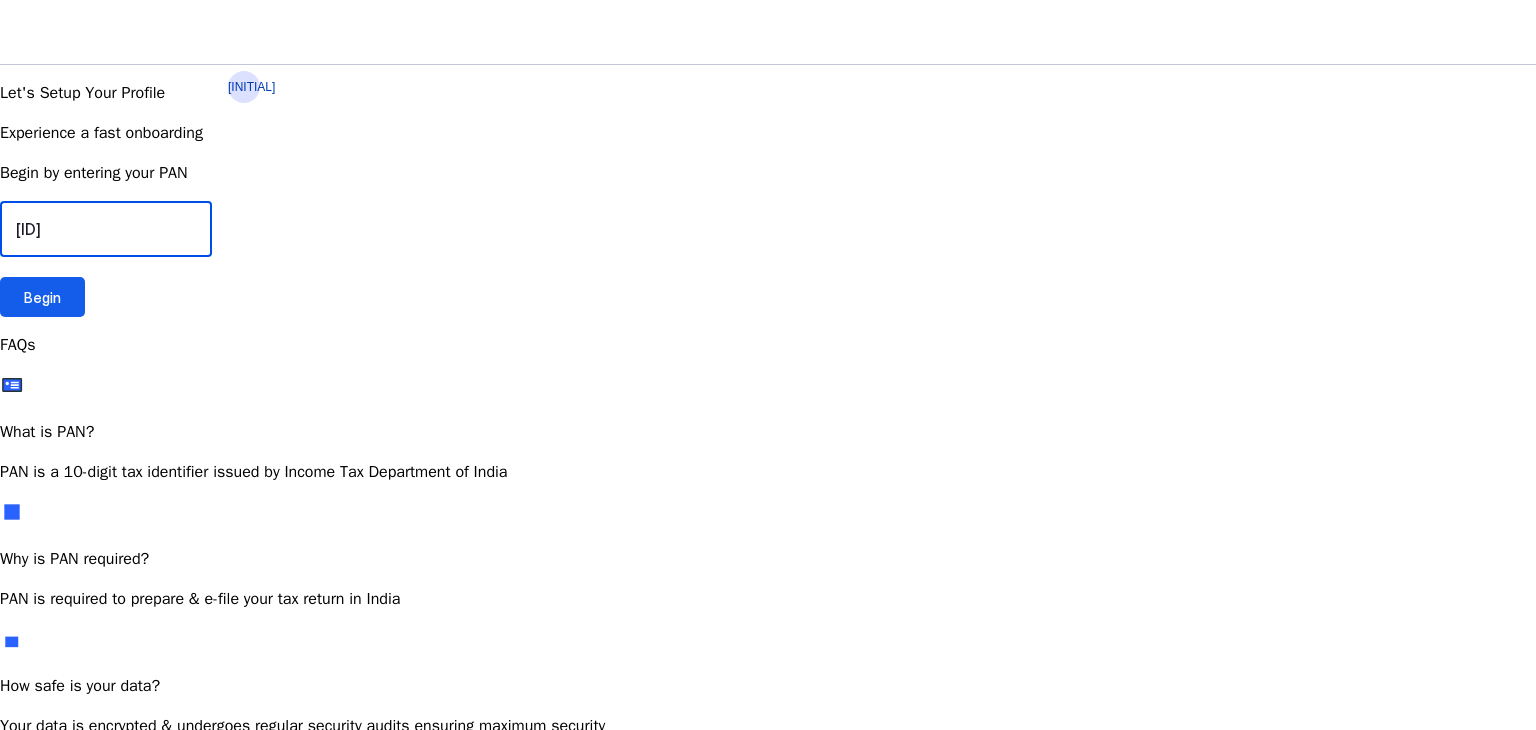 type on "CEEPD8264H" 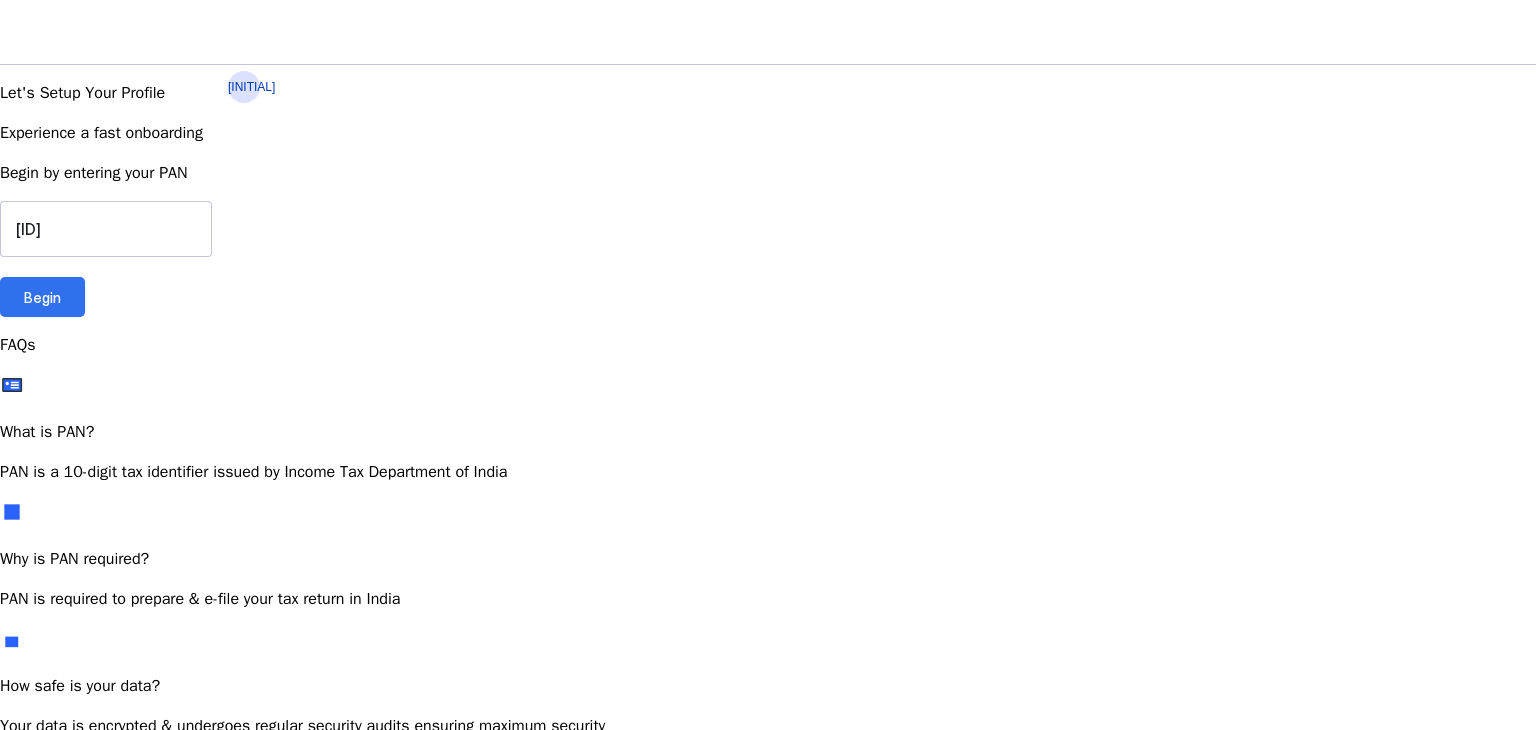 click on "Begin" at bounding box center [42, 297] 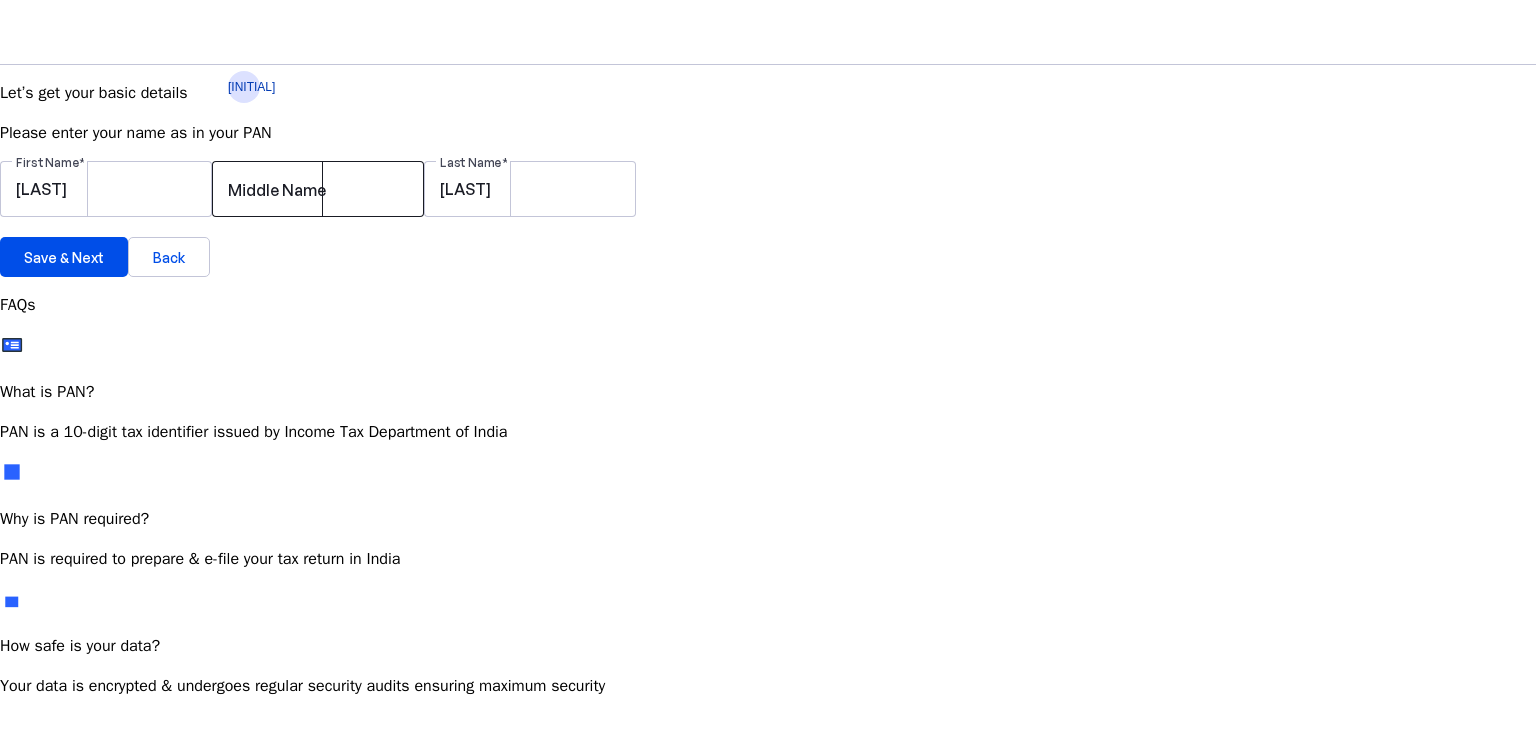 click on "Middle Name" at bounding box center [277, 190] 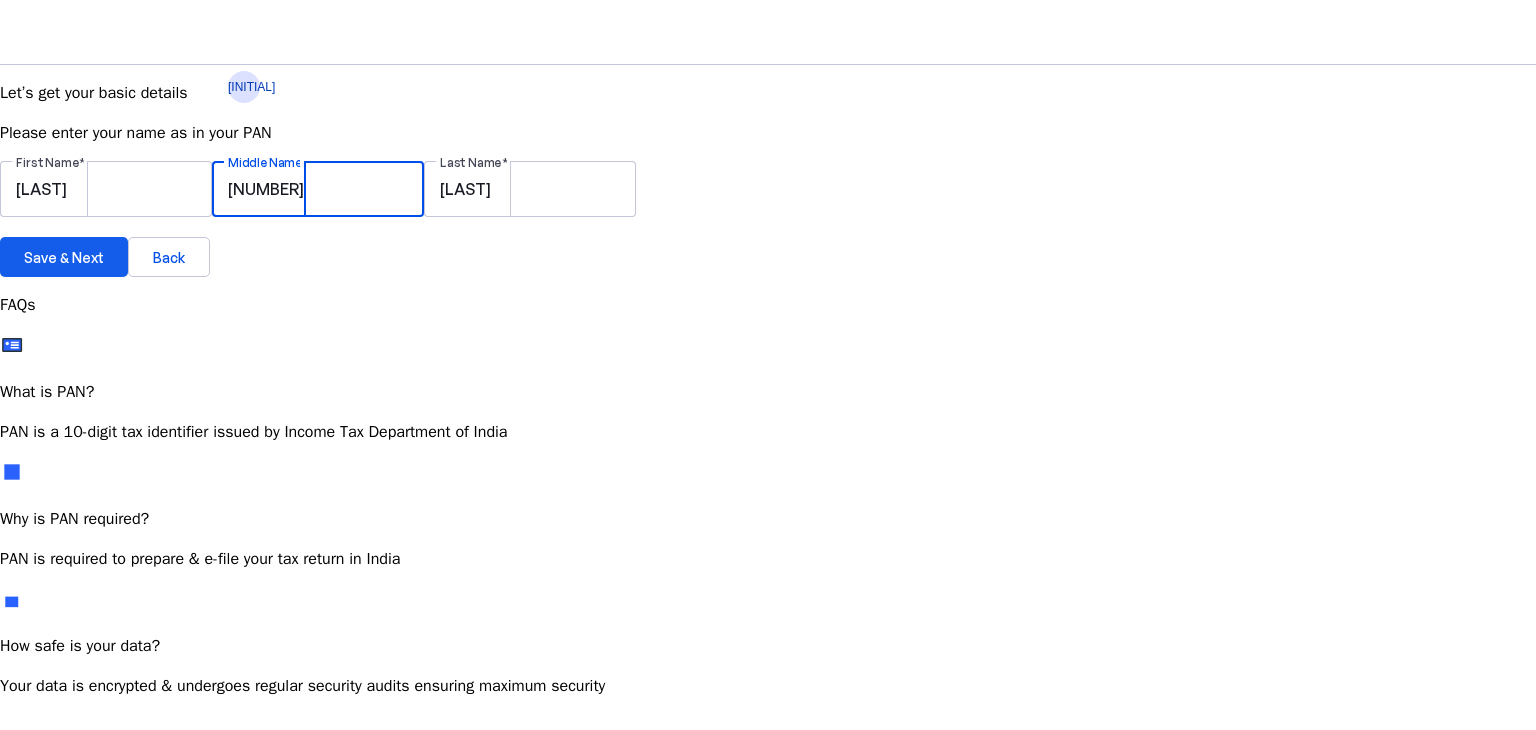 type on "8670302164" 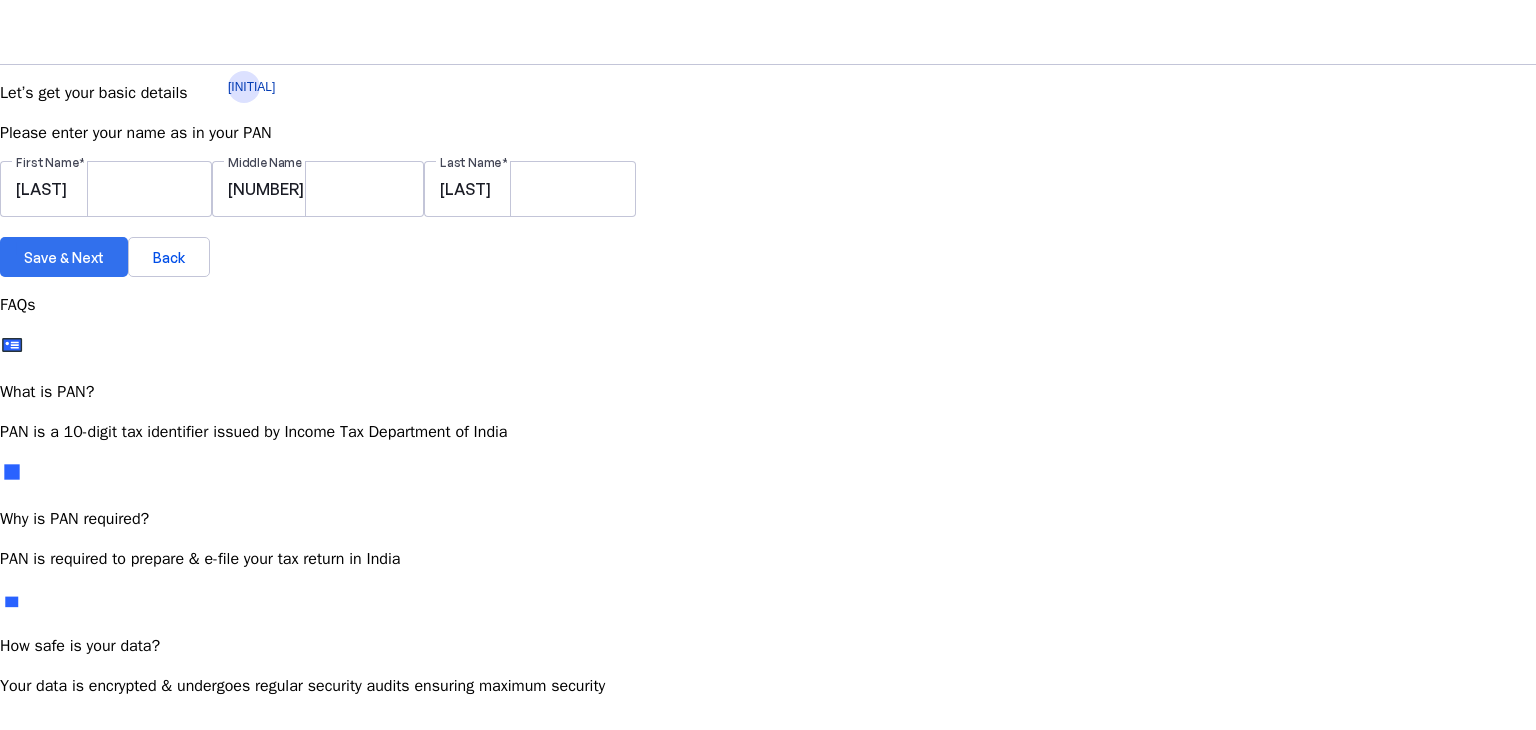 click on "Save & Next" at bounding box center [64, 257] 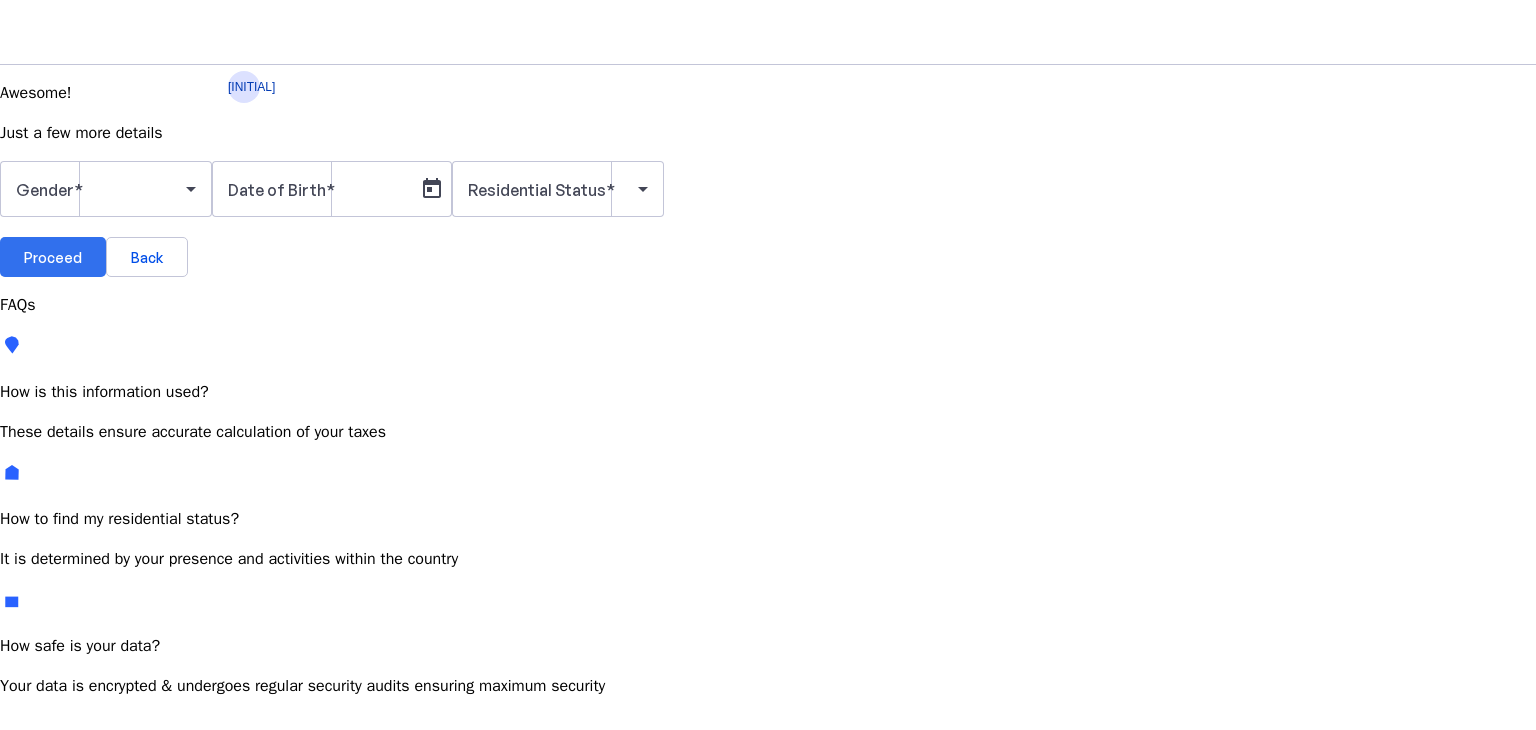 click on "Proceed" at bounding box center (53, 257) 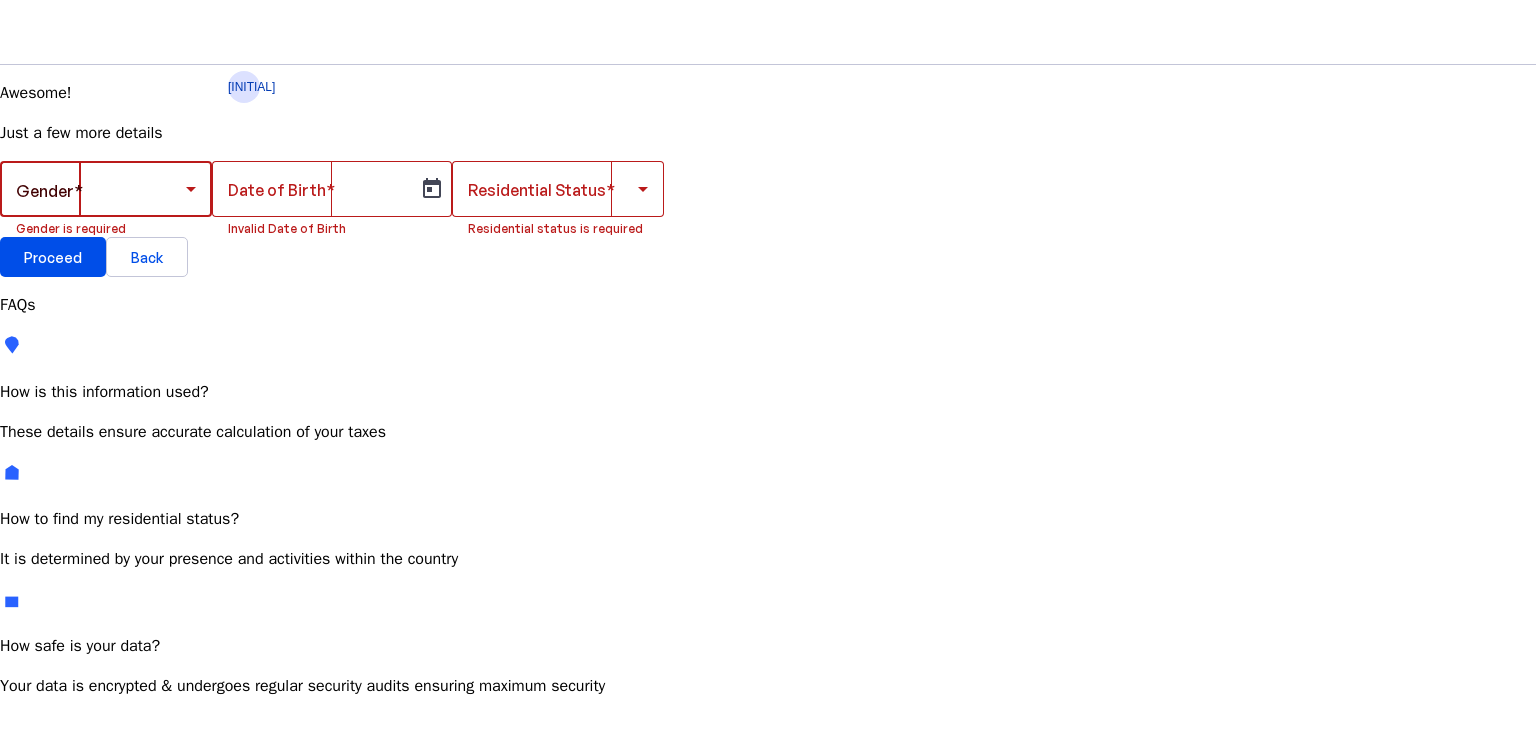 click at bounding box center (191, 189) 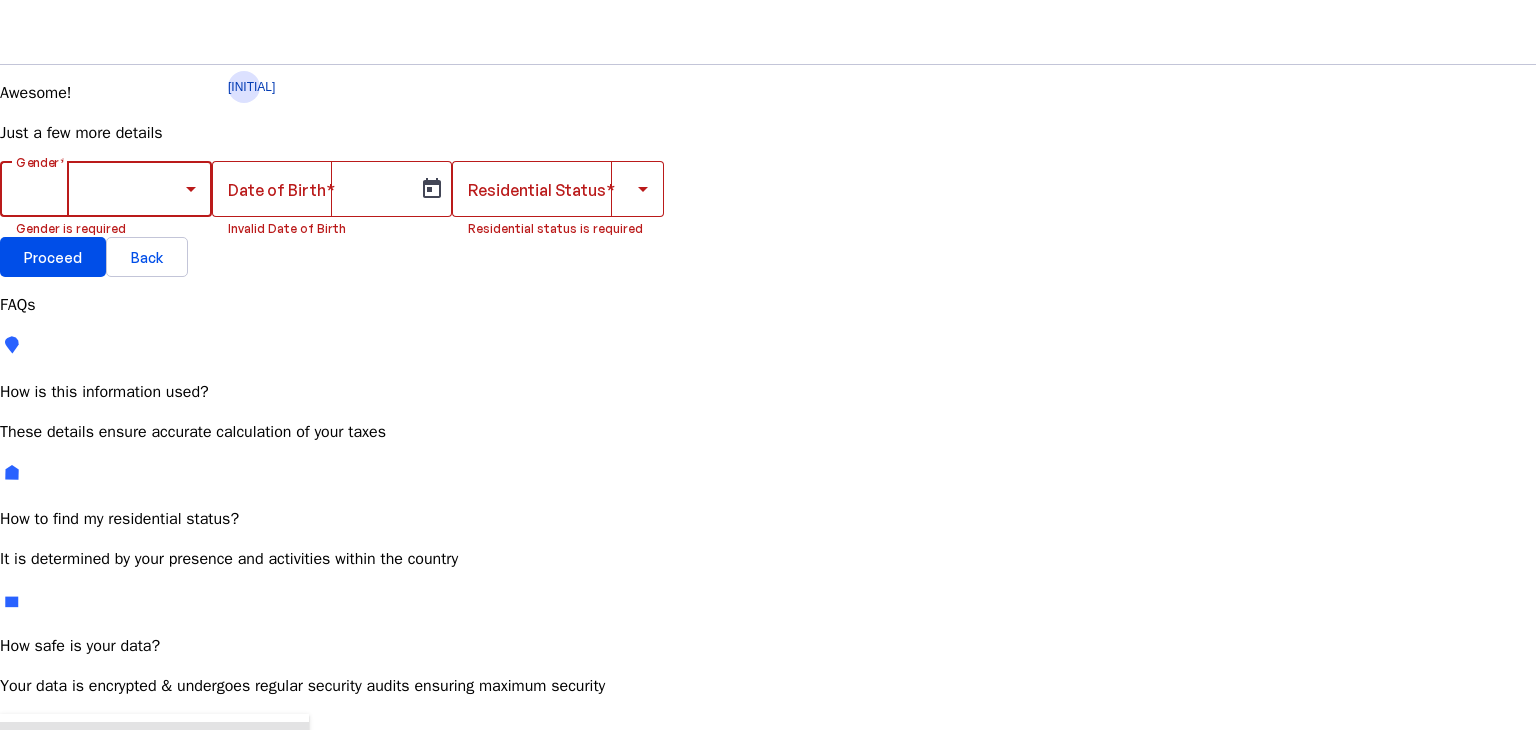 click on "Female" at bounding box center (154, 795) 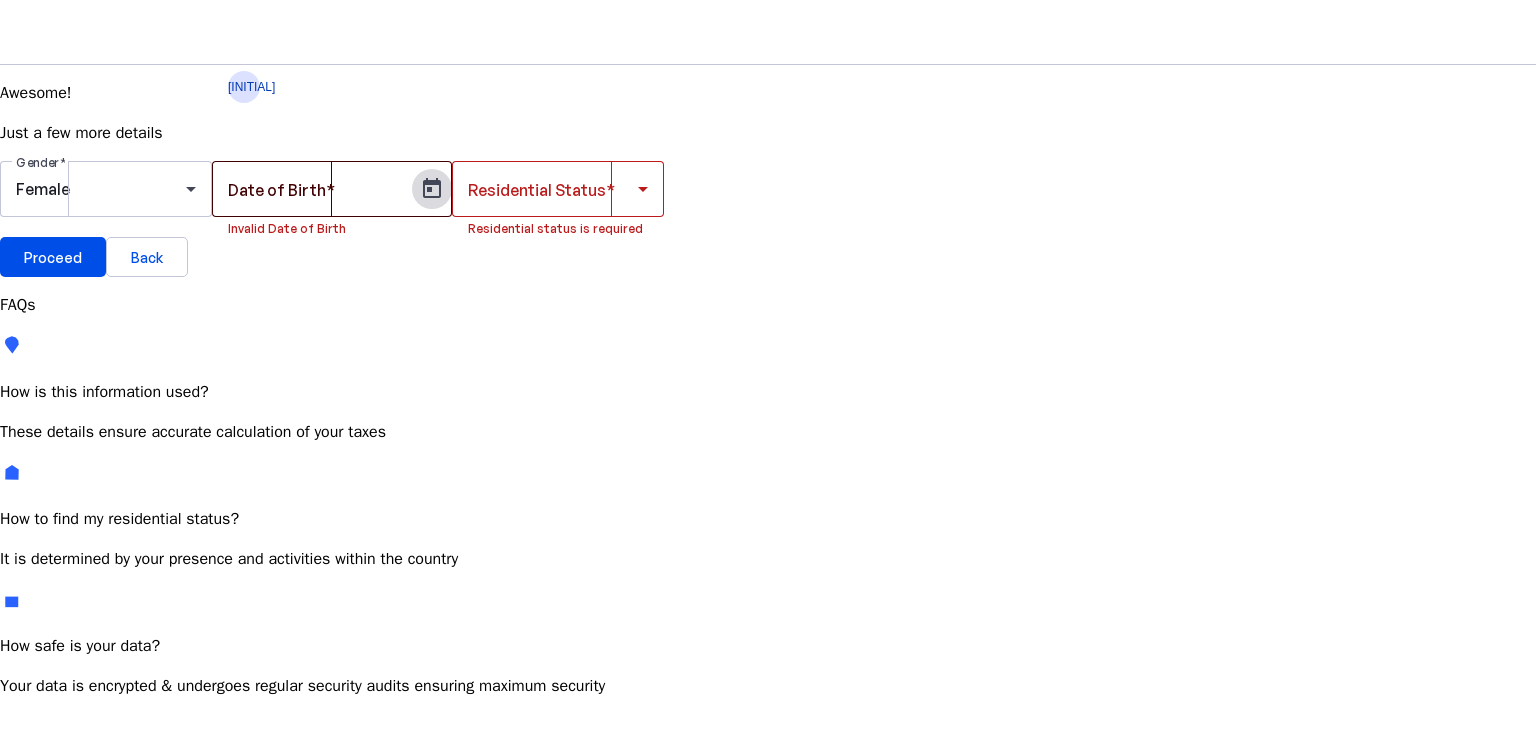 click at bounding box center [432, 189] 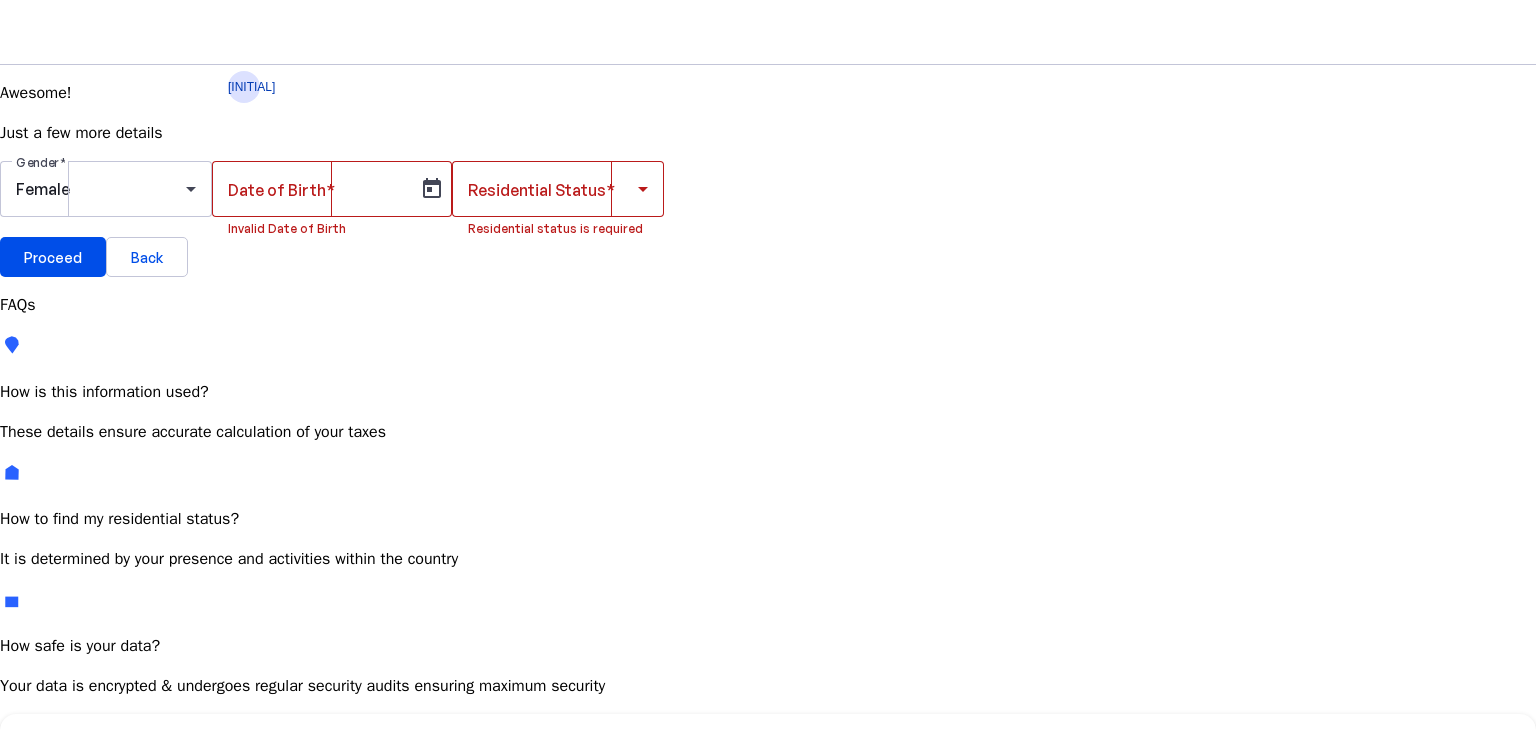 click at bounding box center [171, 766] 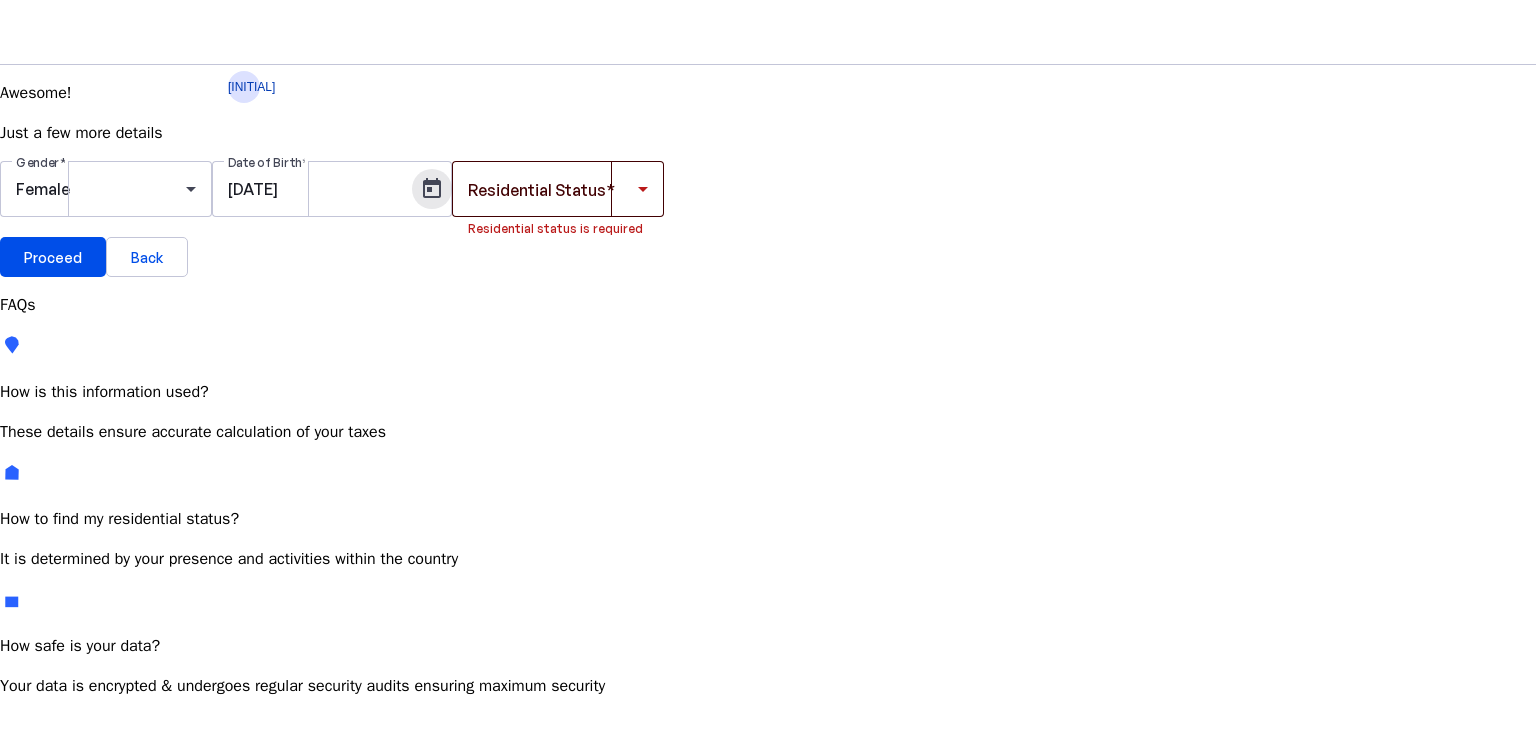 click at bounding box center (643, 189) 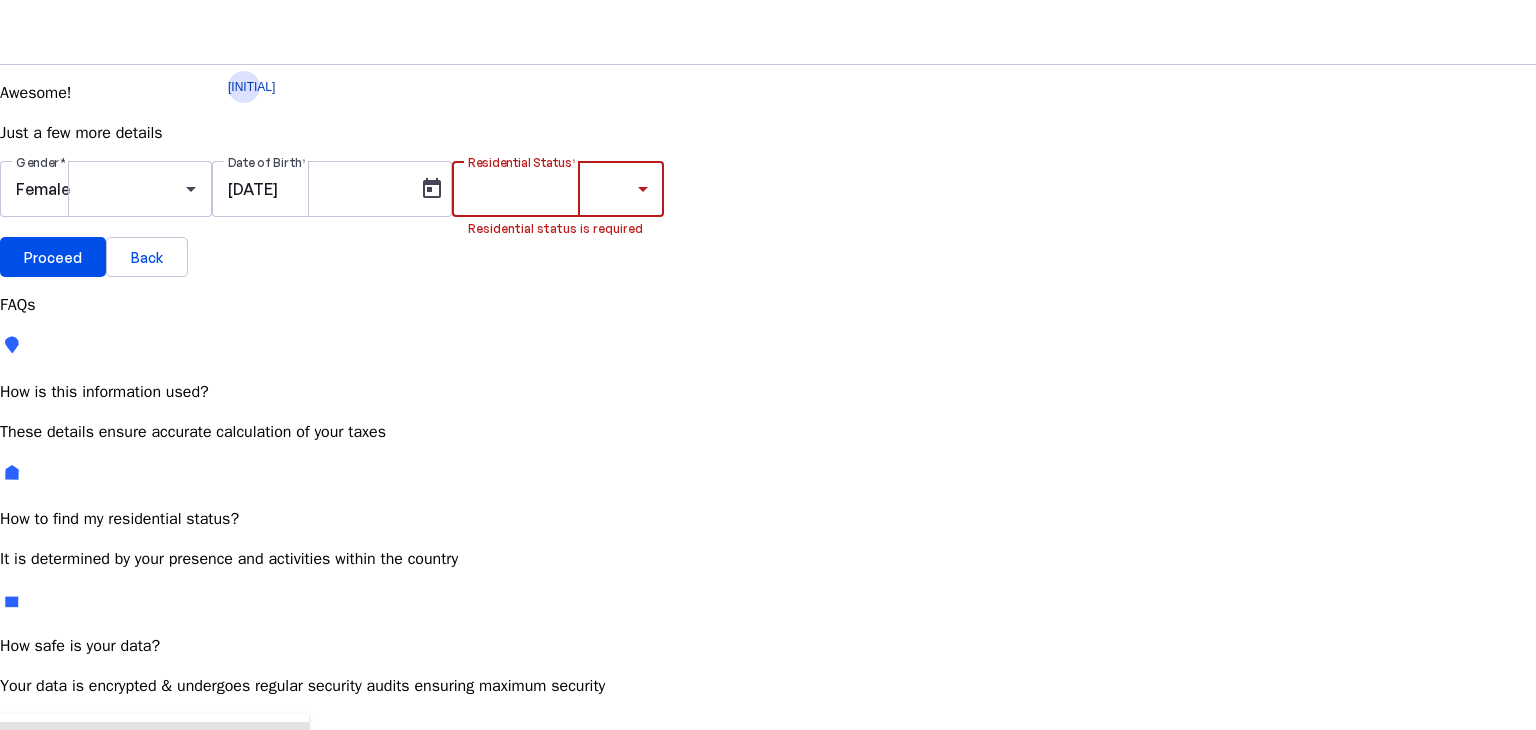 click on "Resident Most Common" at bounding box center [72, 766] 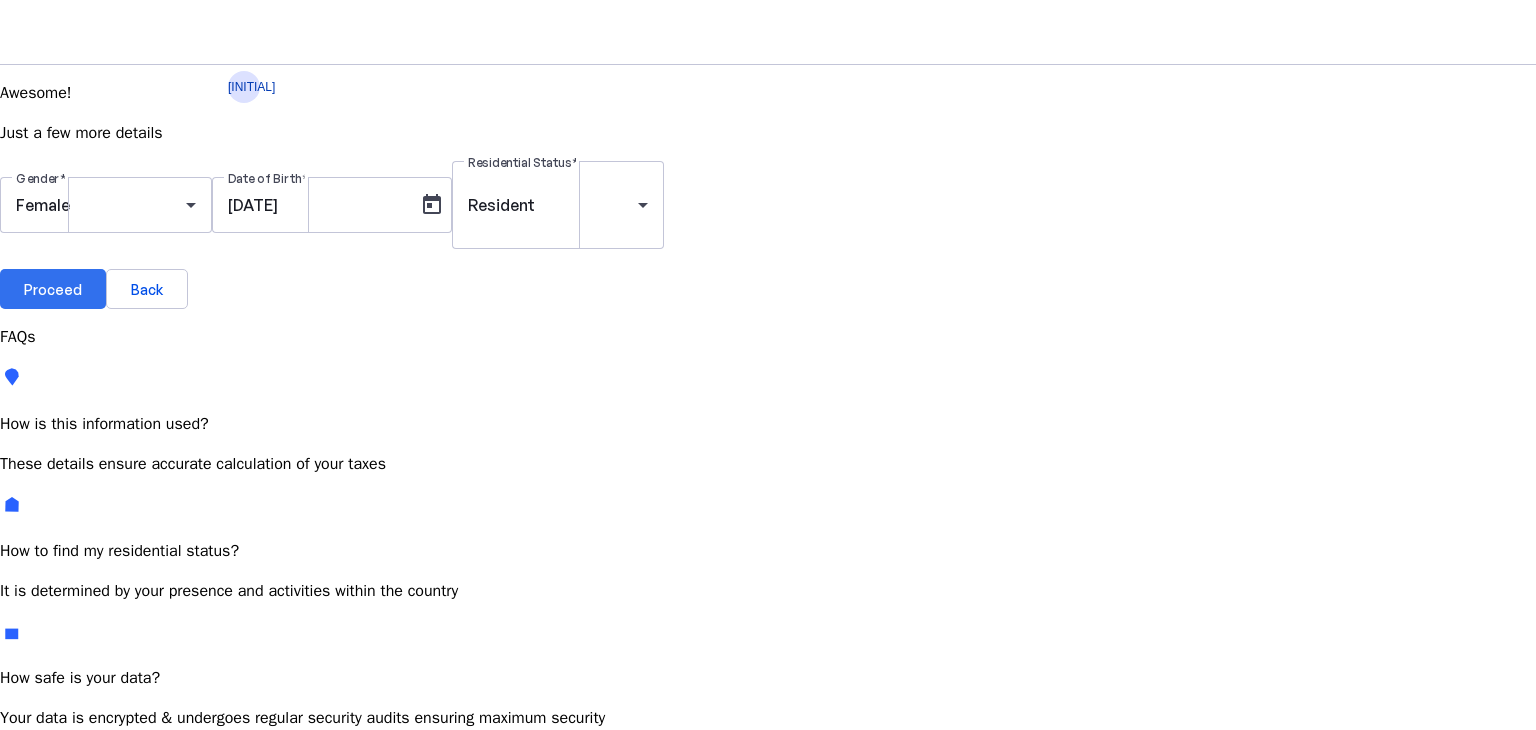 click on "Proceed" at bounding box center (53, 289) 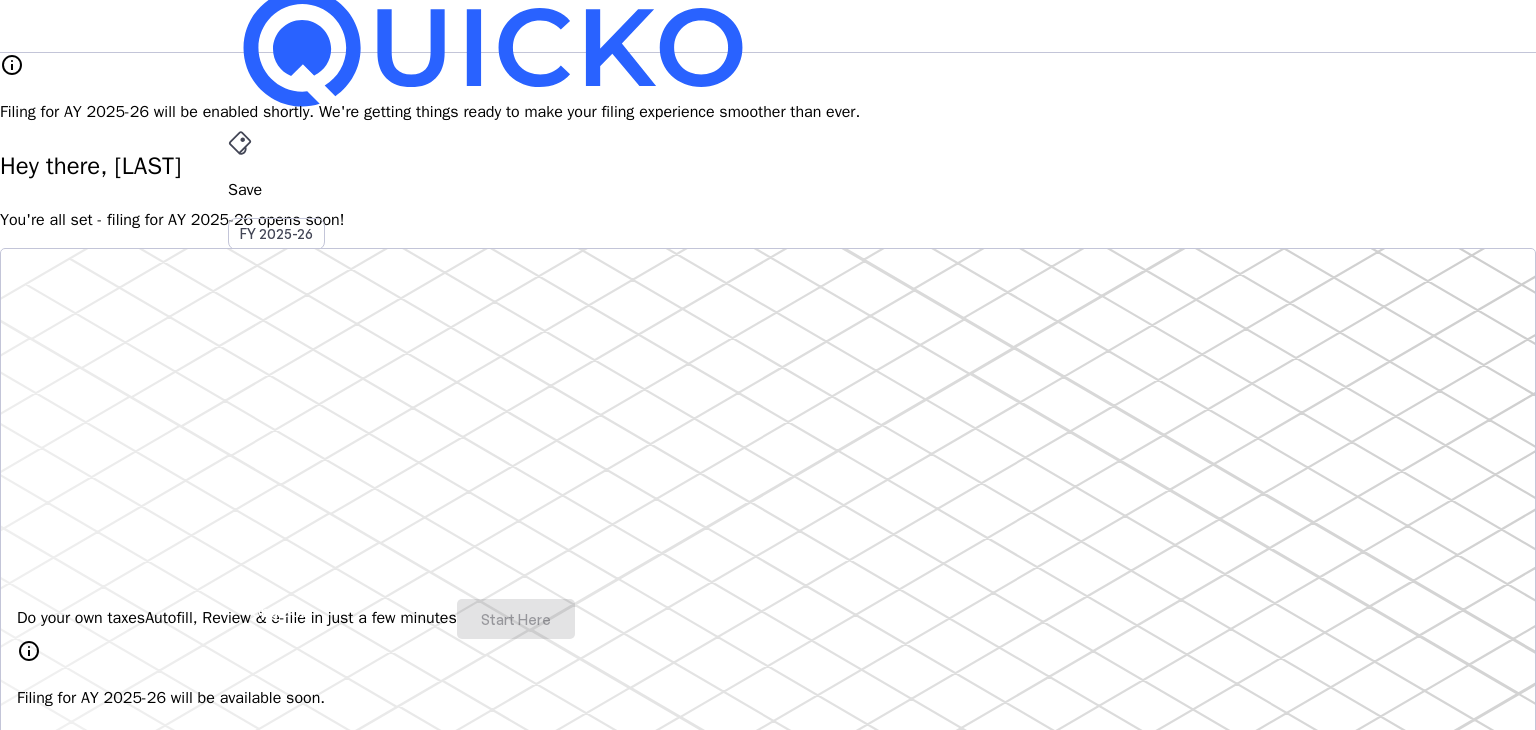 scroll, scrollTop: 0, scrollLeft: 0, axis: both 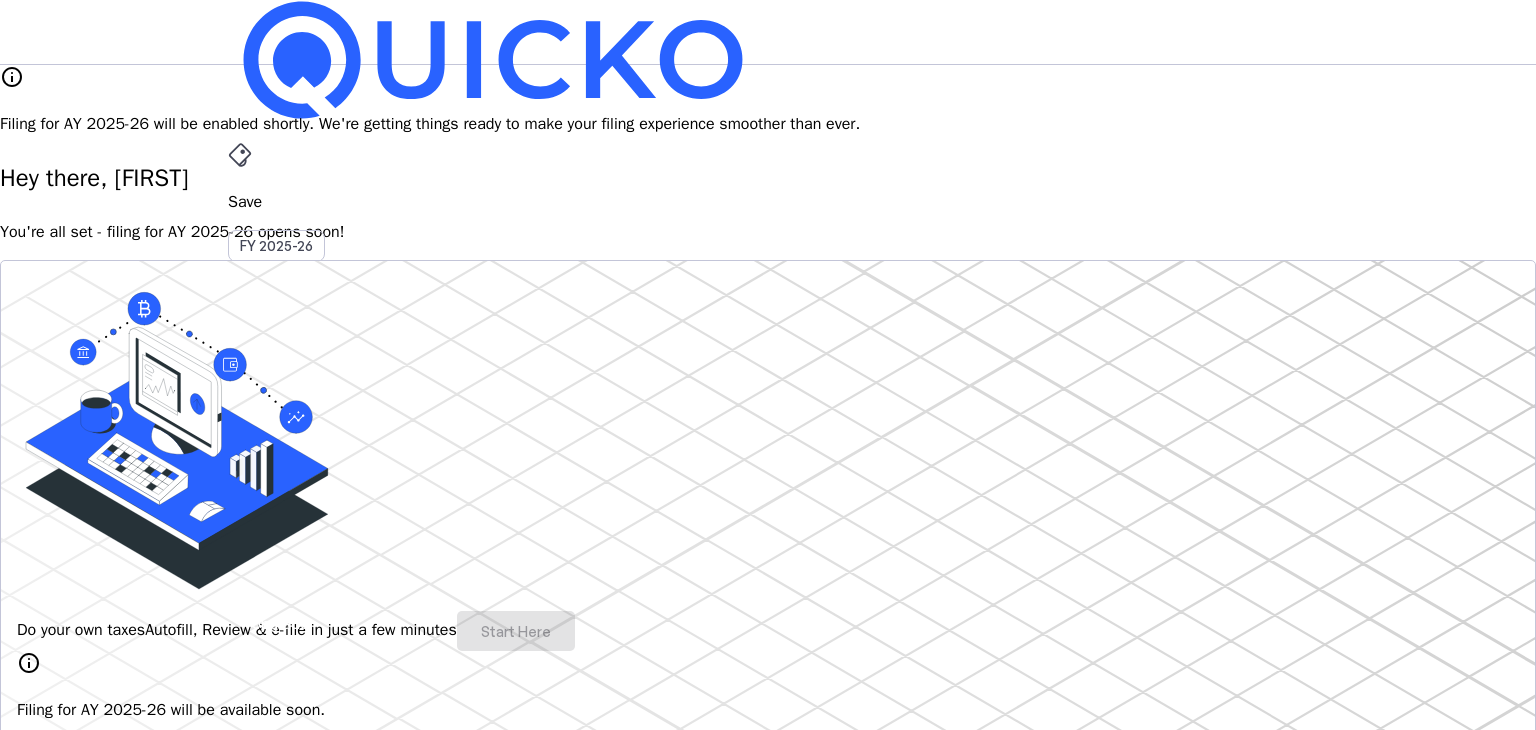 click on "Save FY 2025-26  Pay   File AY 2025-26  More  arrow_drop_down  PD   Upgrade" at bounding box center [768, 32] 